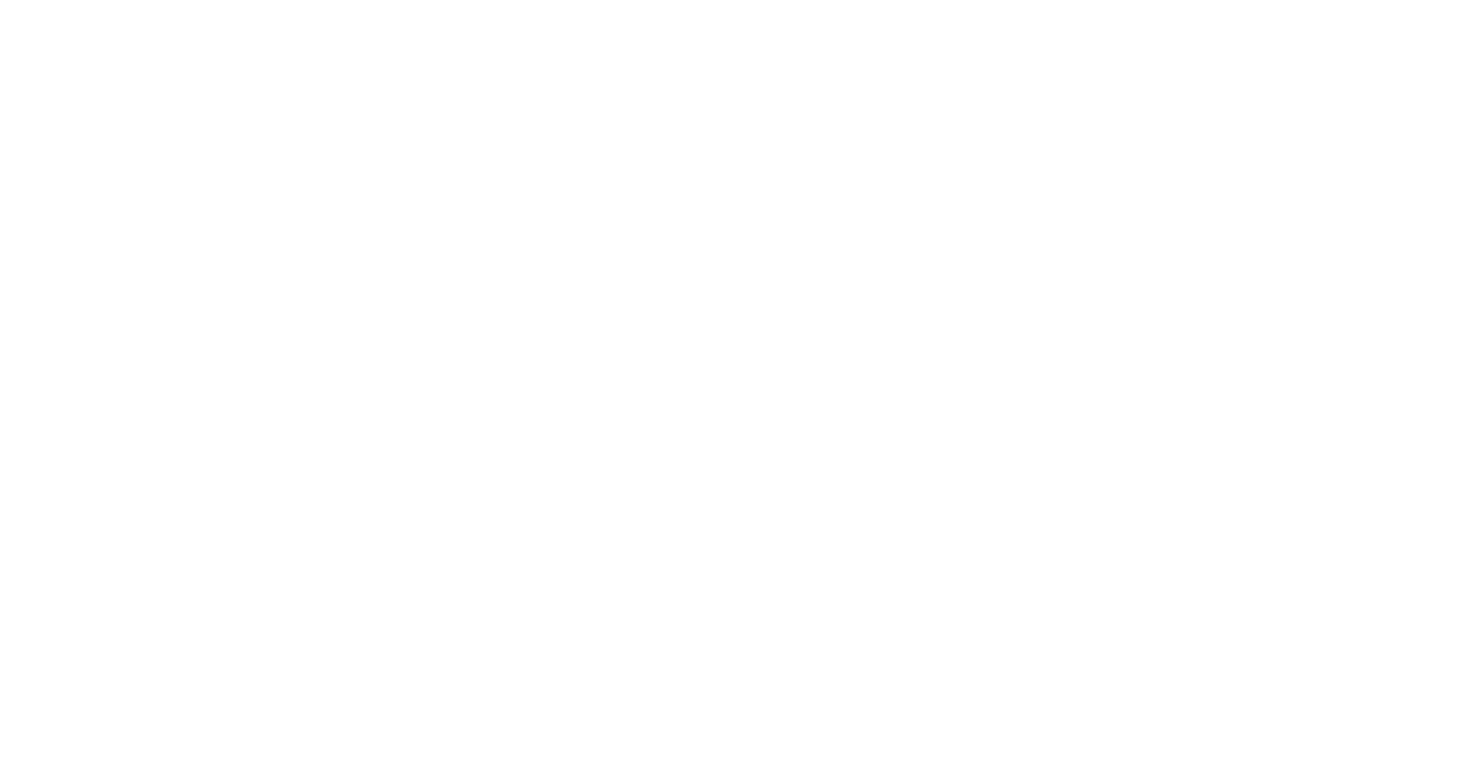scroll, scrollTop: 0, scrollLeft: 0, axis: both 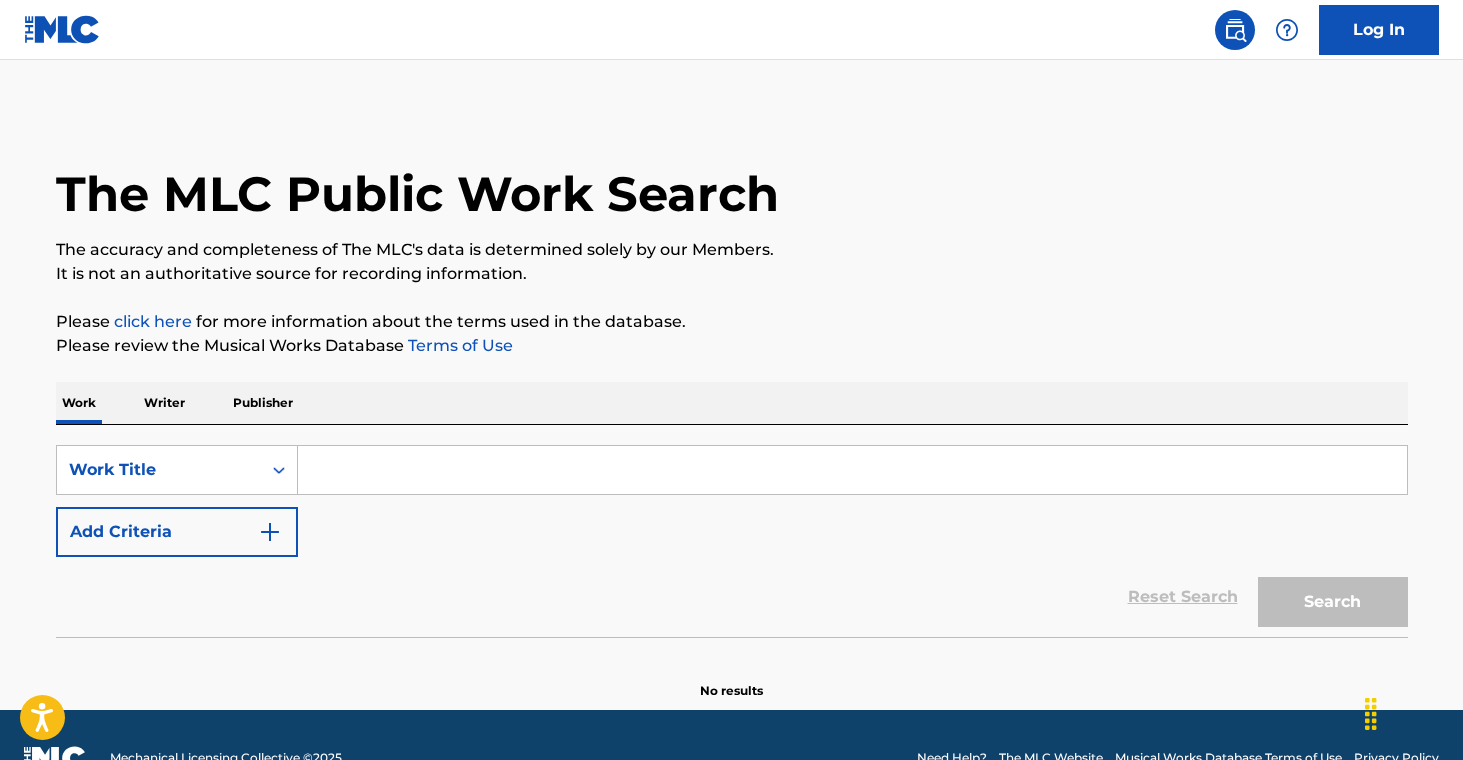 click at bounding box center (852, 470) 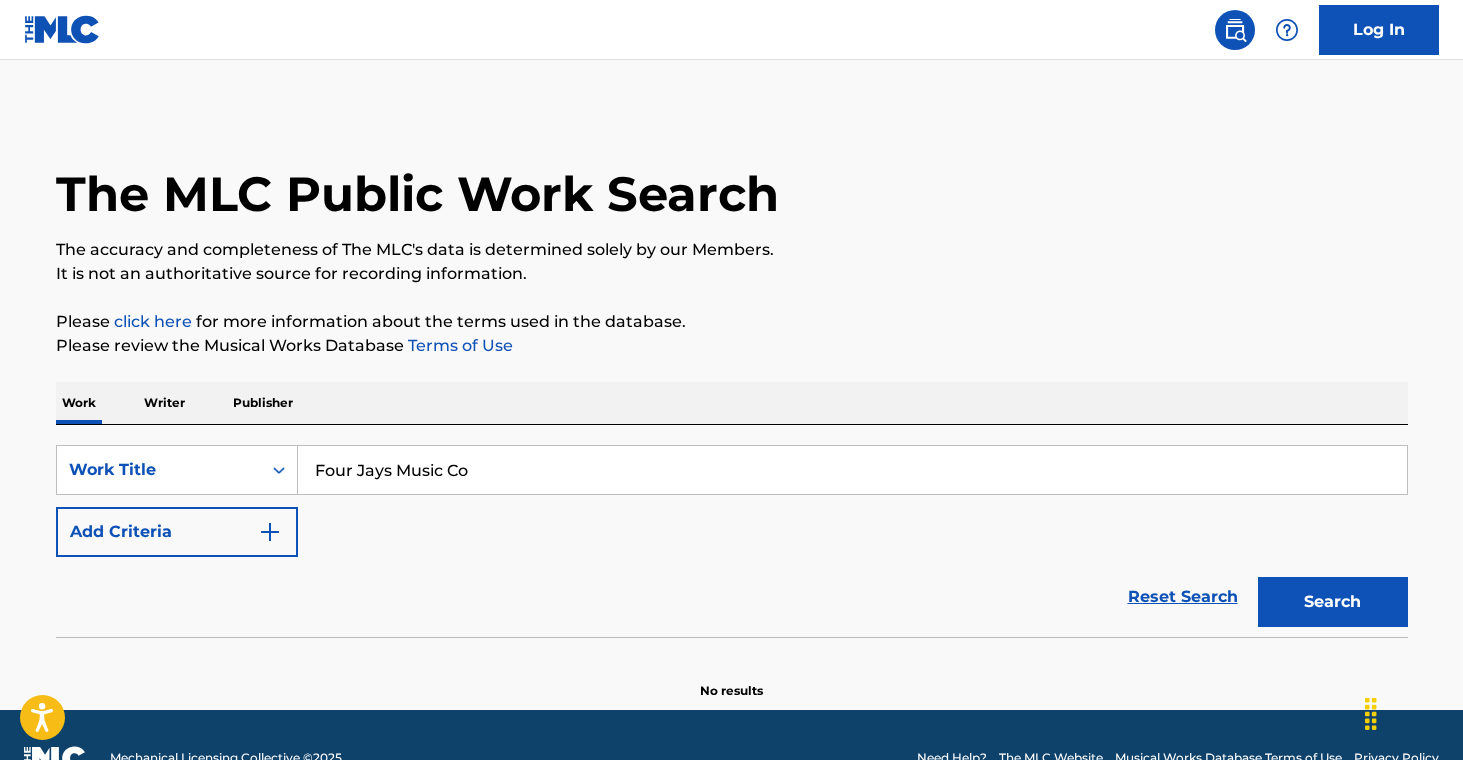 type on "Four Jays Music Co" 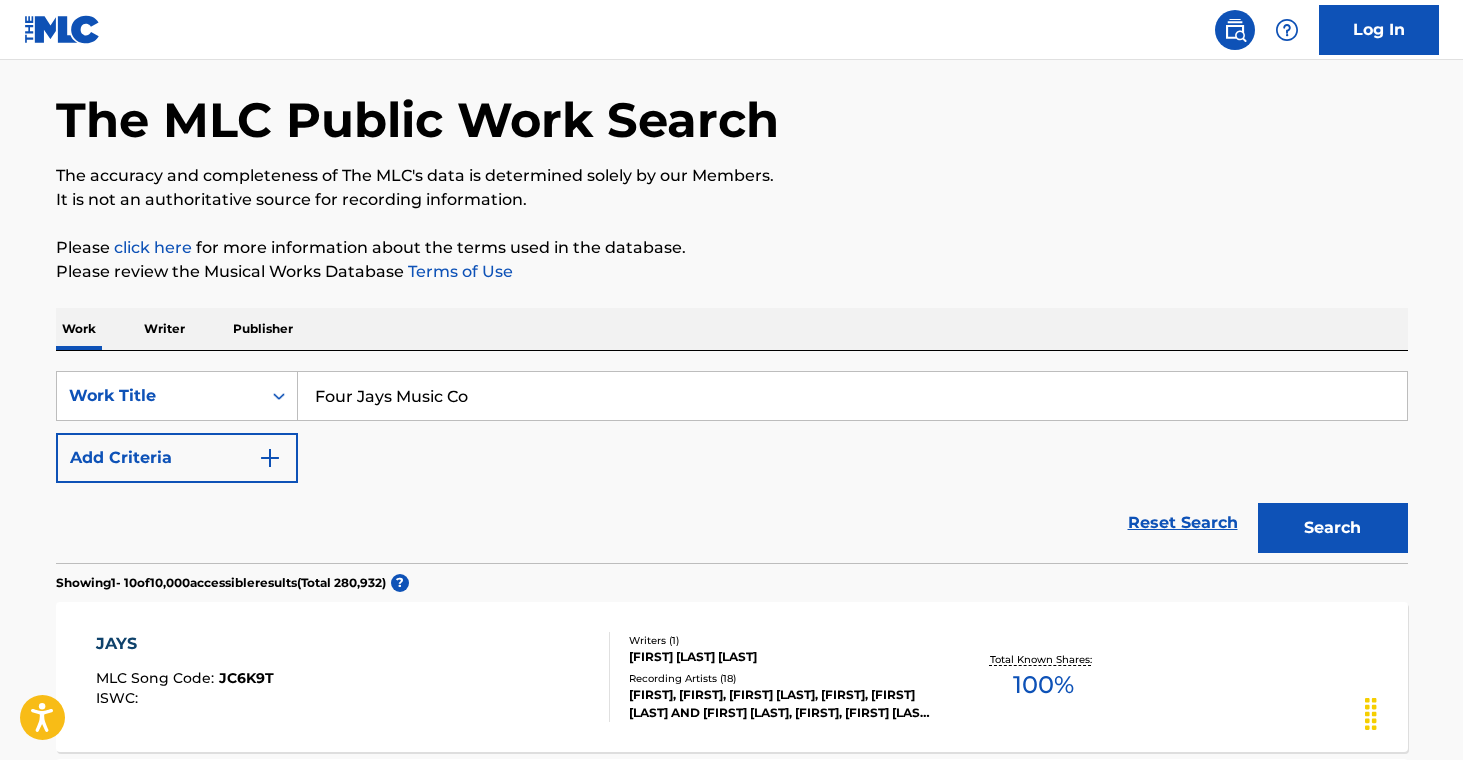 scroll, scrollTop: 262, scrollLeft: 0, axis: vertical 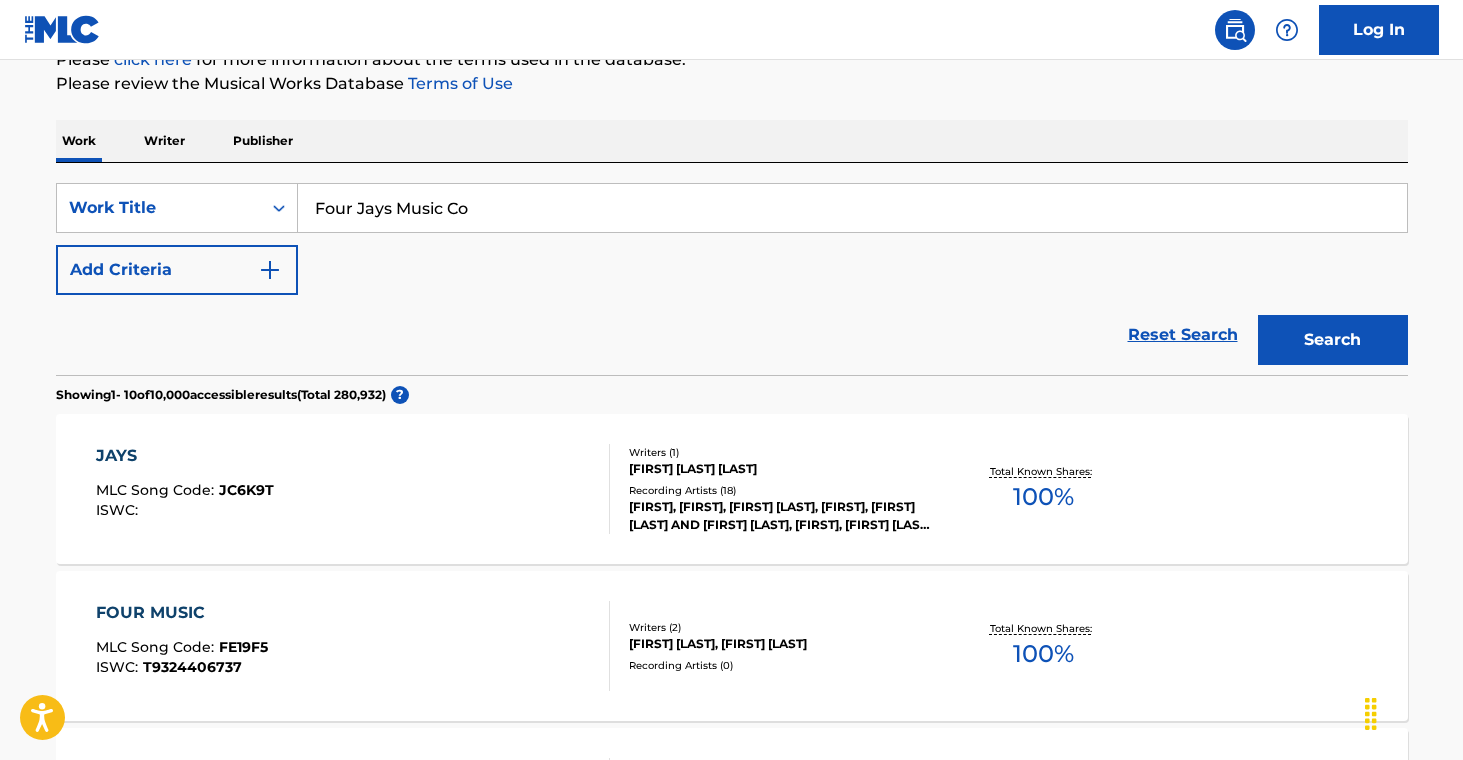 click on "[FIRST], [FIRST], [FIRST] [LAST], [FIRST], [FIRST] [LAST] AND [FIRST] [LAST], [FIRST], [FIRST] [LAST] AND [FIRST] [LAST]" at bounding box center [780, 516] 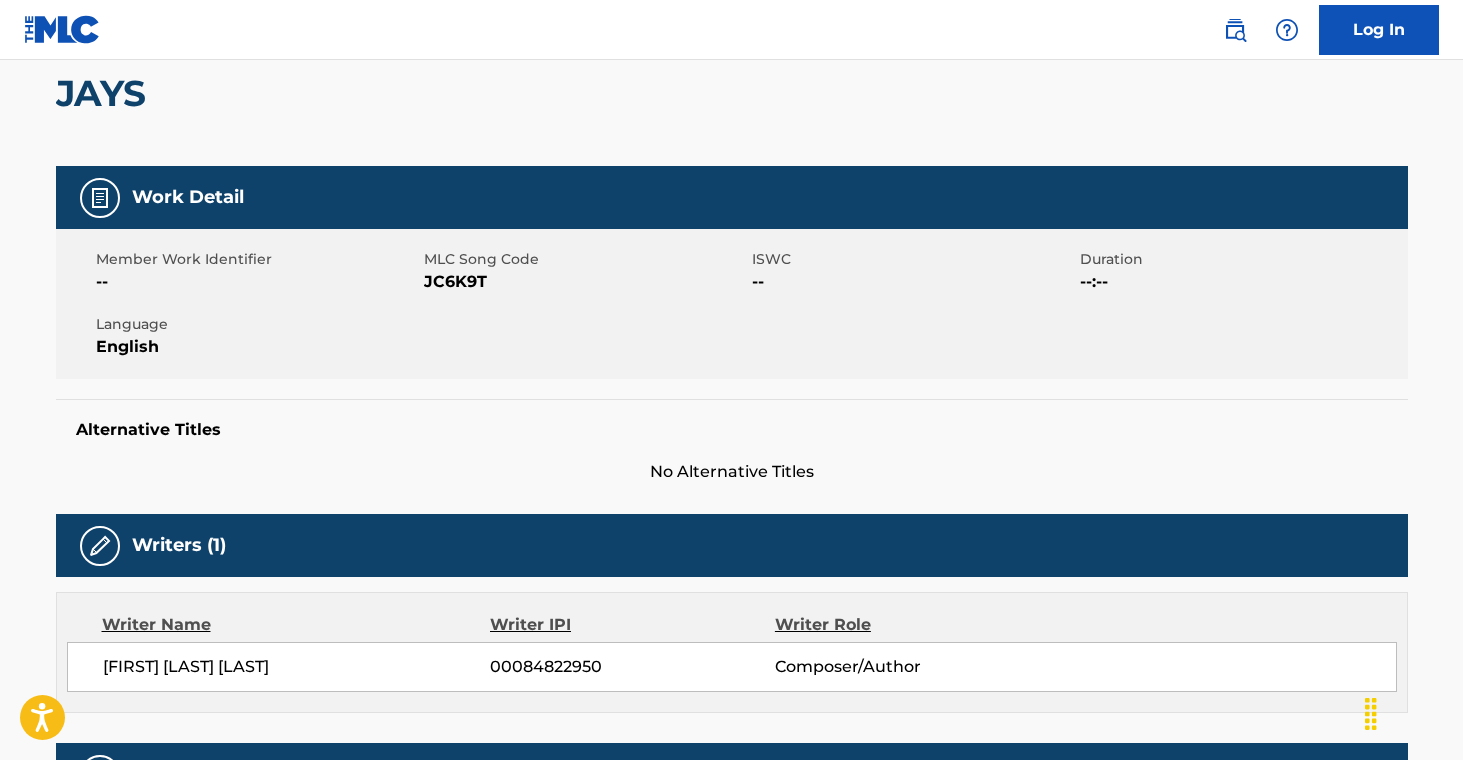 scroll, scrollTop: 0, scrollLeft: 0, axis: both 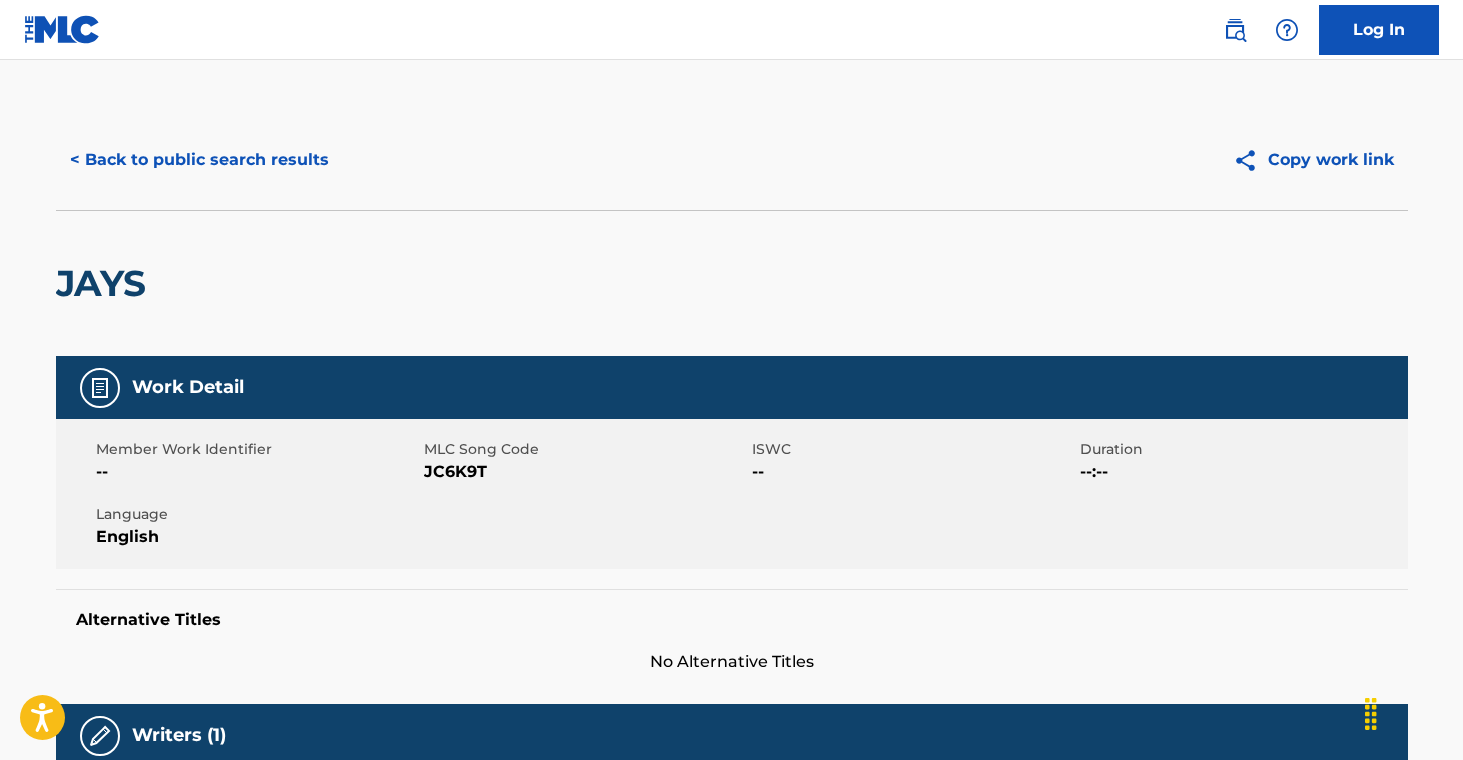 click on "< Back to public search results" at bounding box center (199, 160) 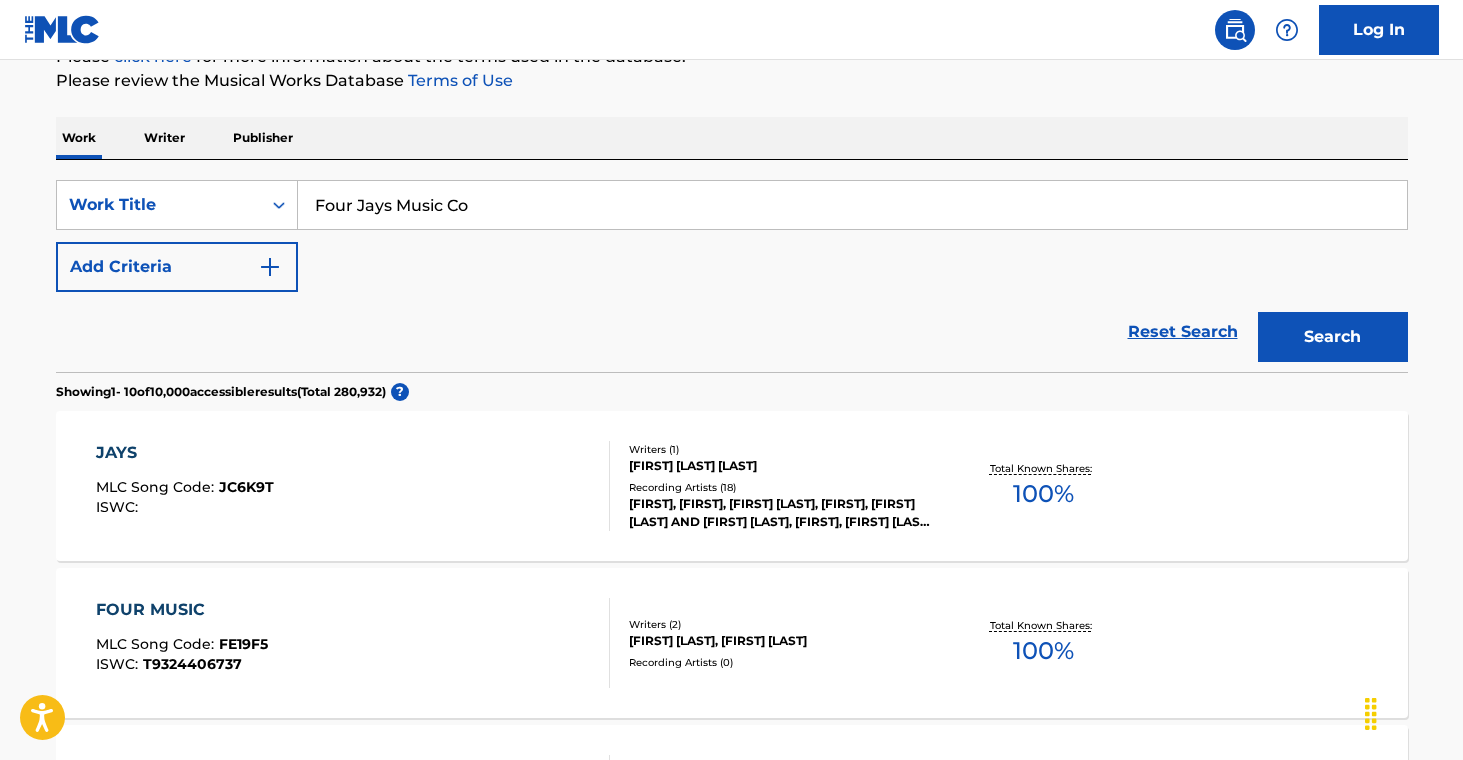 scroll, scrollTop: 266, scrollLeft: 0, axis: vertical 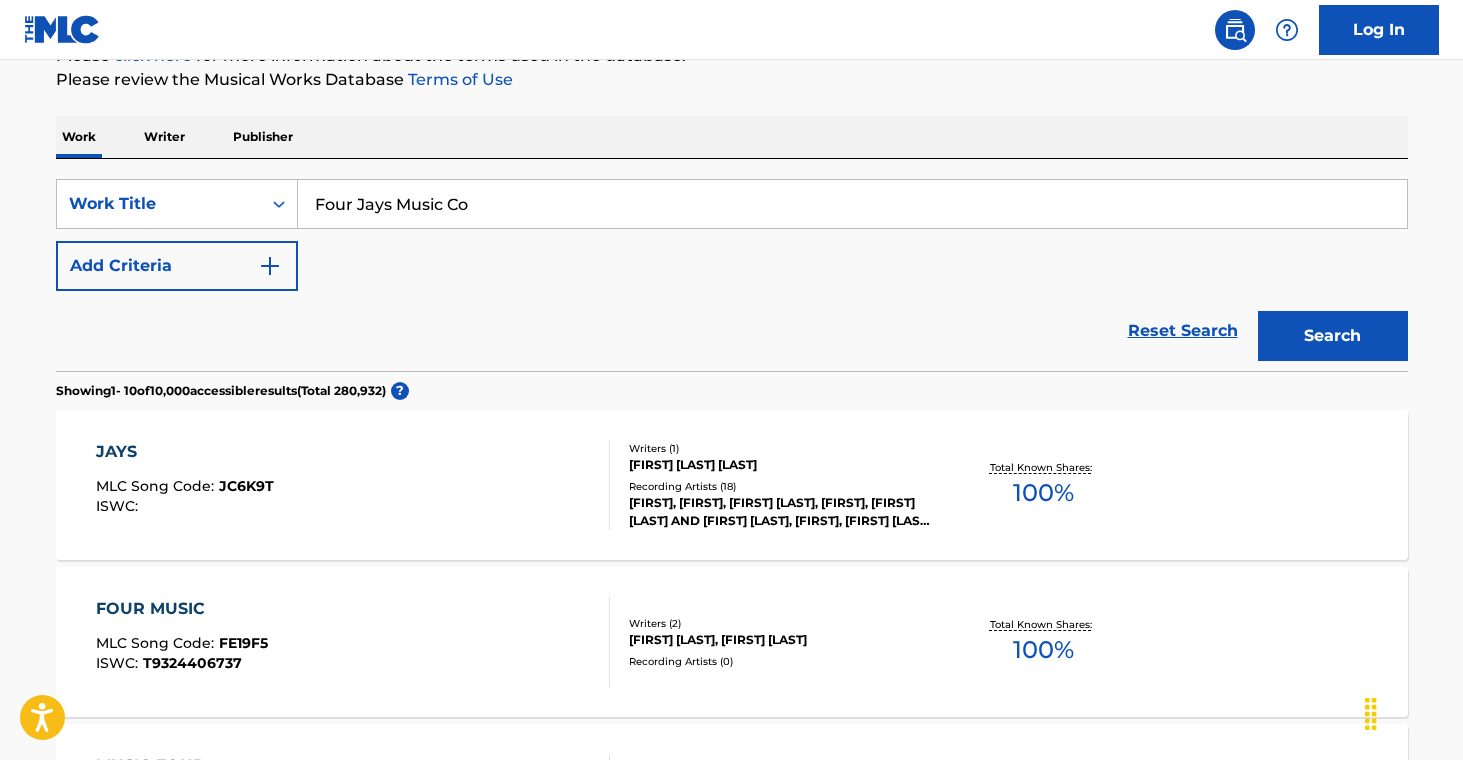 click on "Writers ( 2 )" at bounding box center [780, 623] 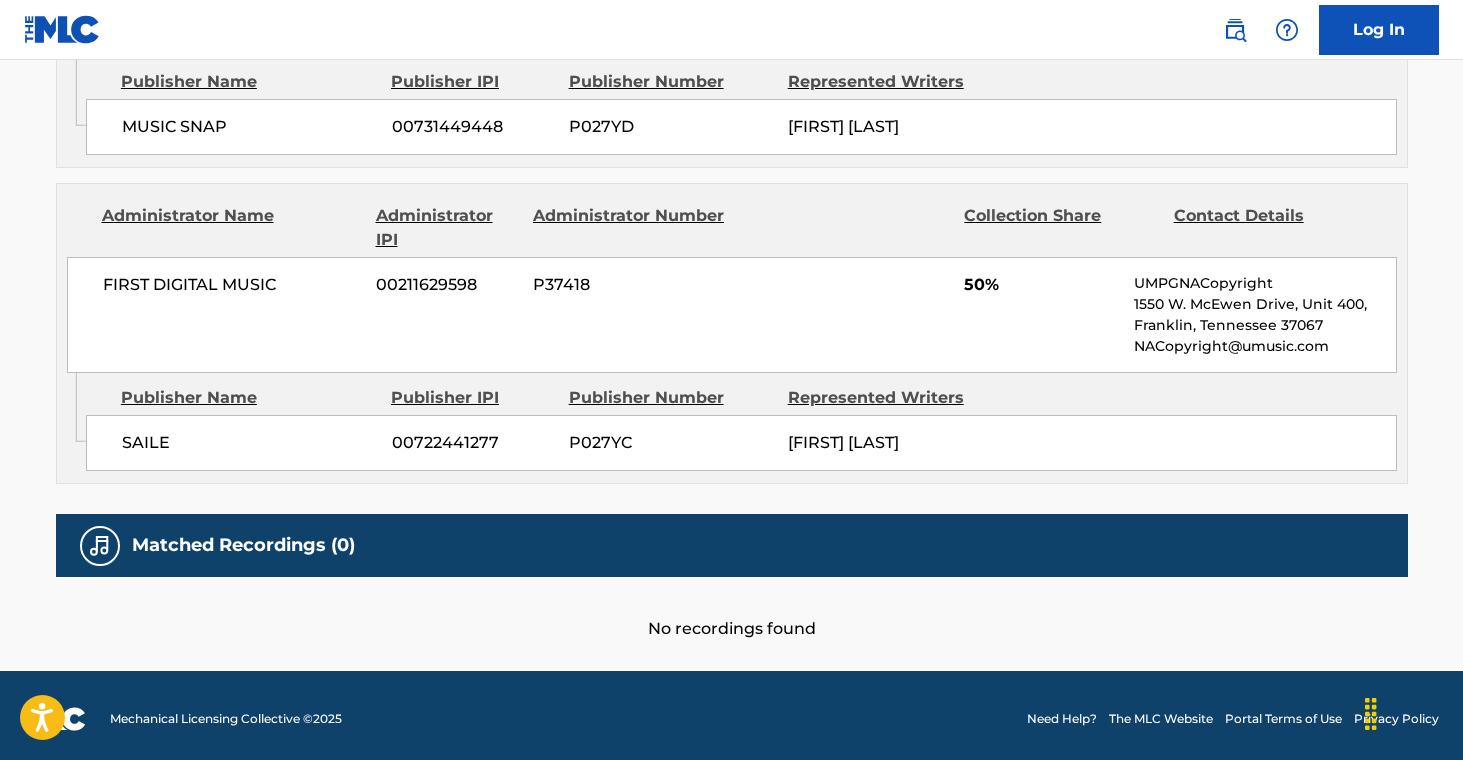scroll, scrollTop: 0, scrollLeft: 0, axis: both 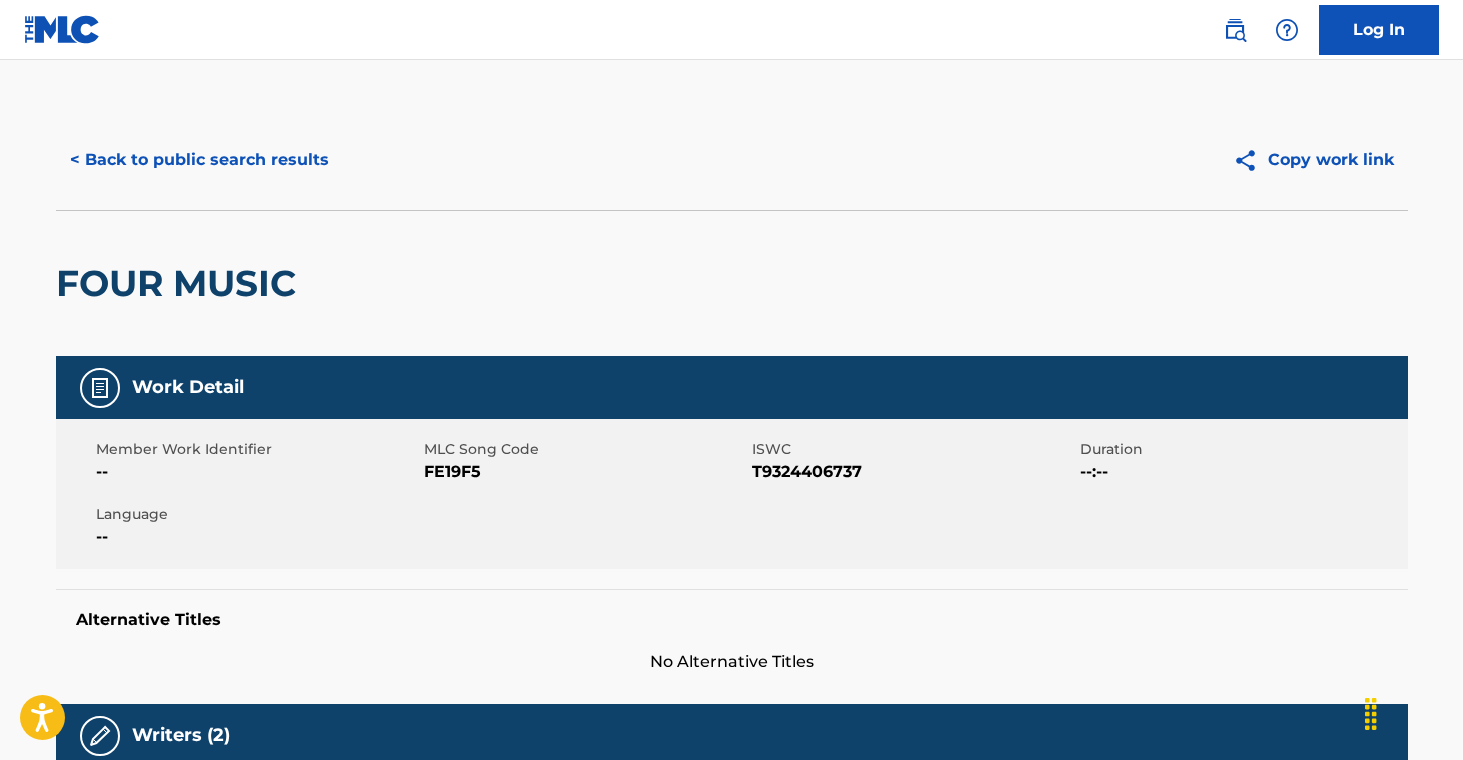 click on "< Back to public search results" at bounding box center (199, 160) 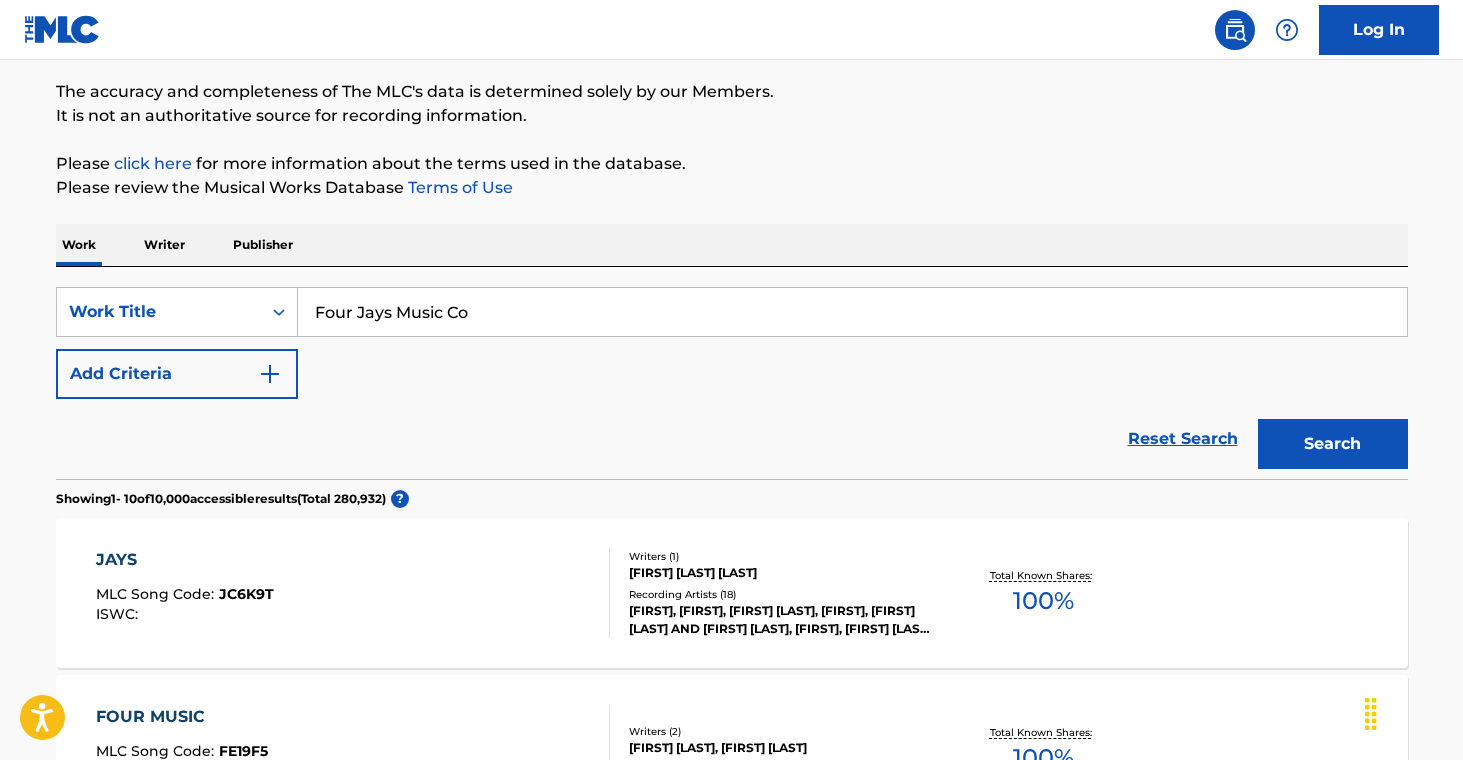 scroll, scrollTop: 0, scrollLeft: 0, axis: both 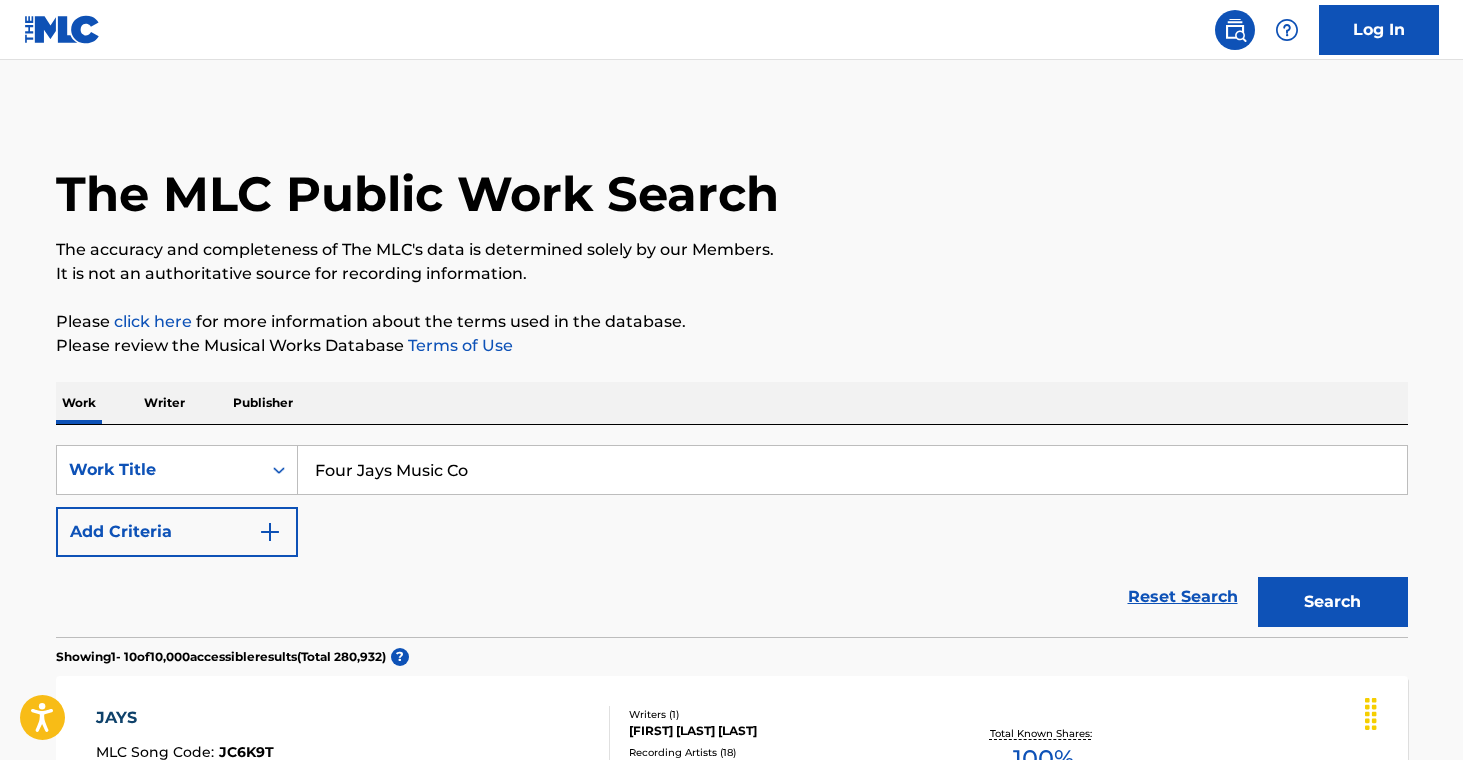 click on "Publisher" at bounding box center [263, 403] 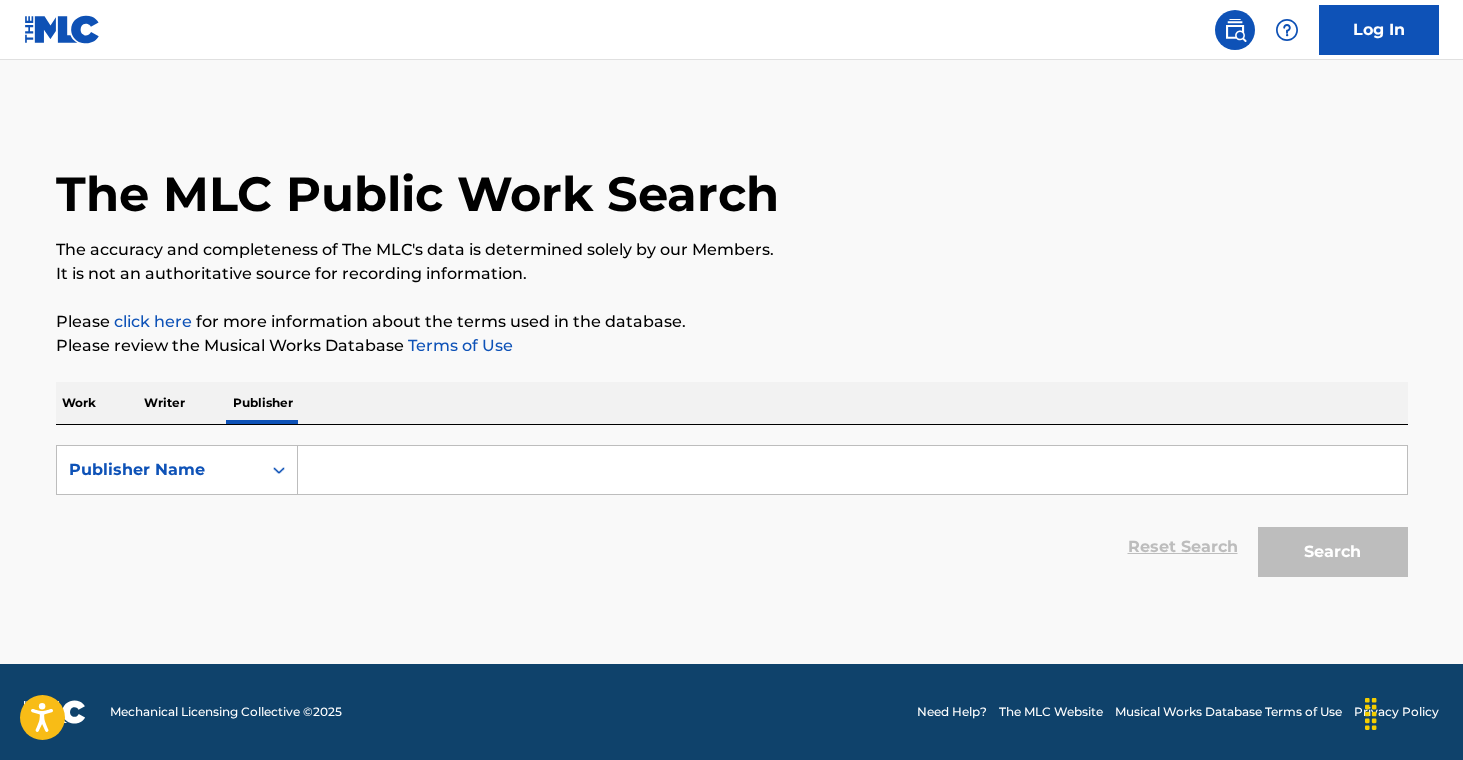click at bounding box center (852, 470) 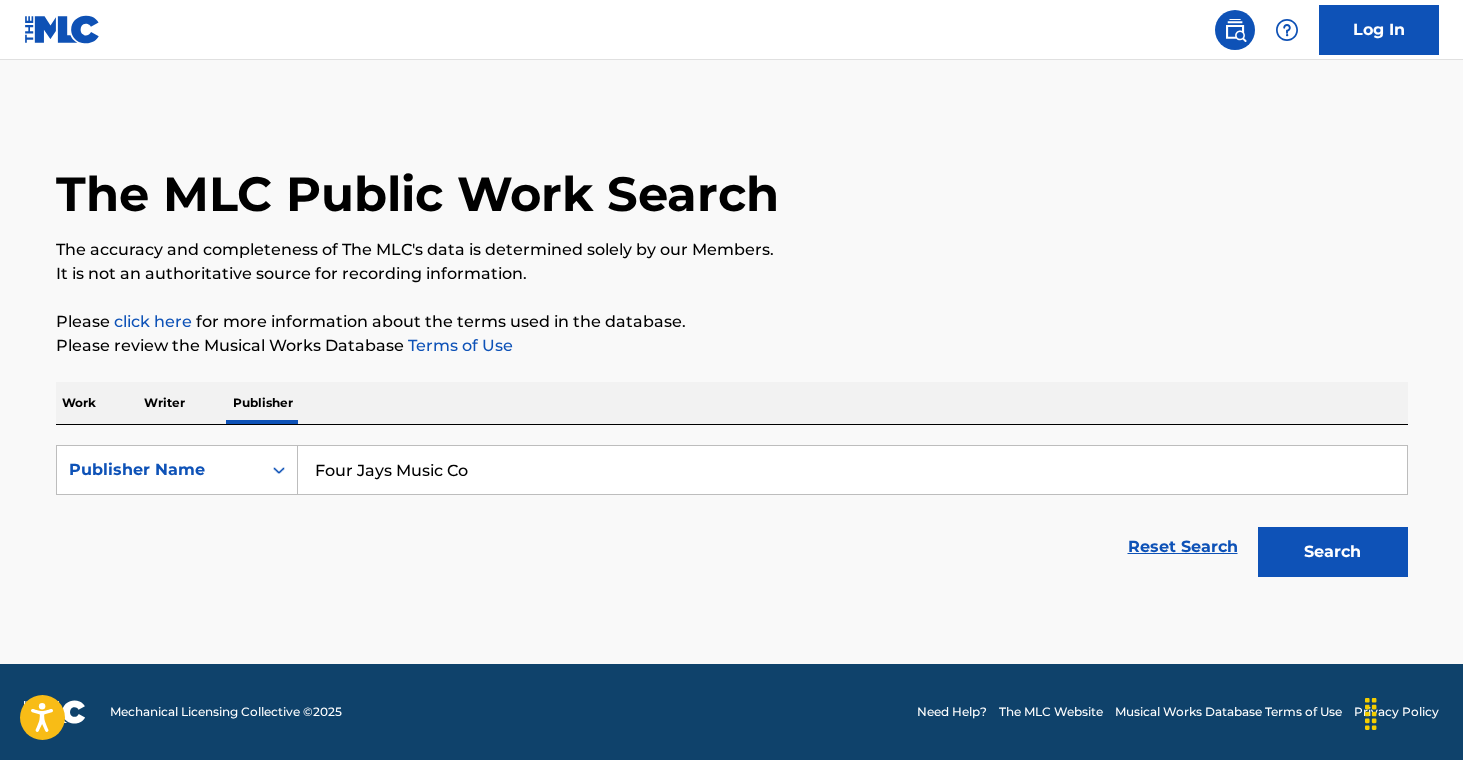 type on "Four Jays Music Co" 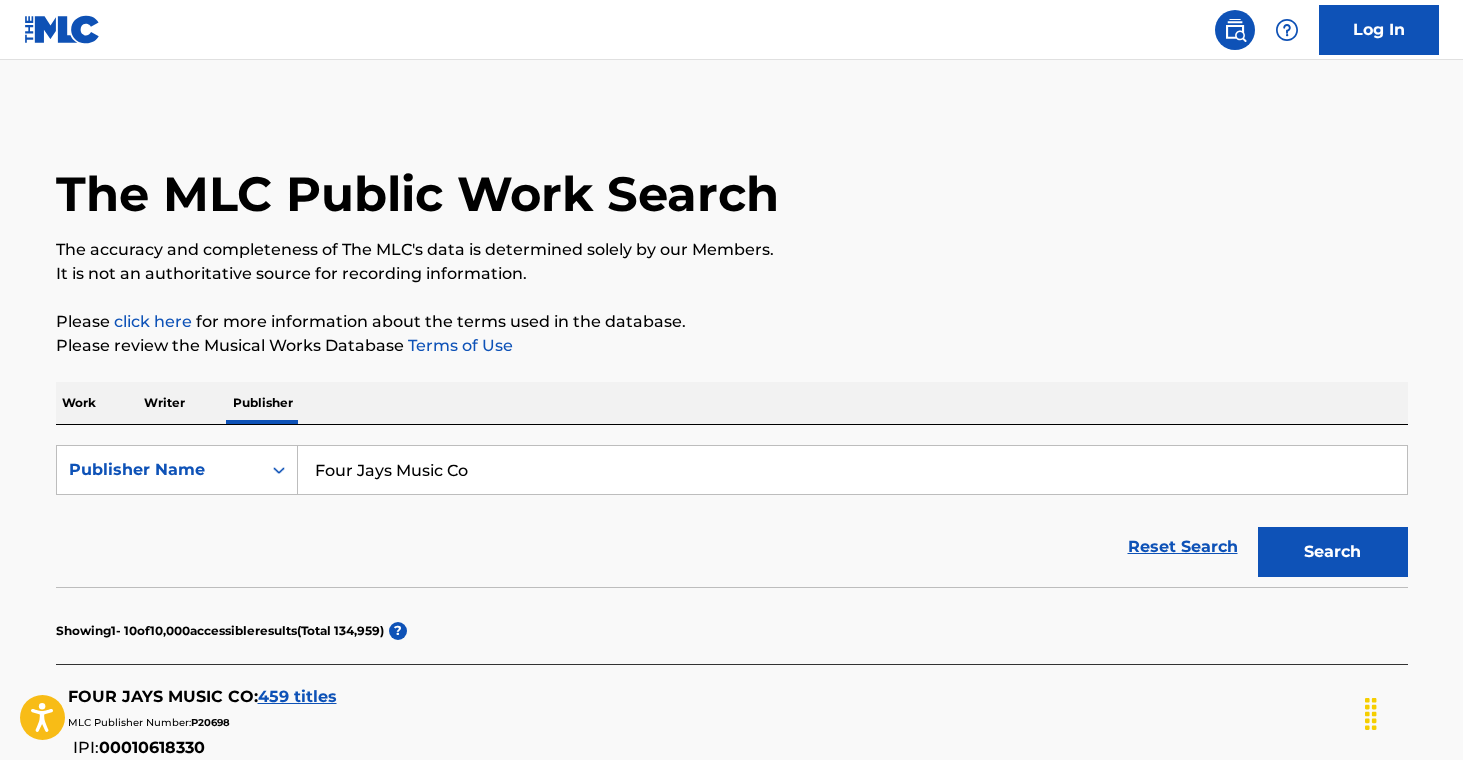 click on "459 titles" at bounding box center [297, 696] 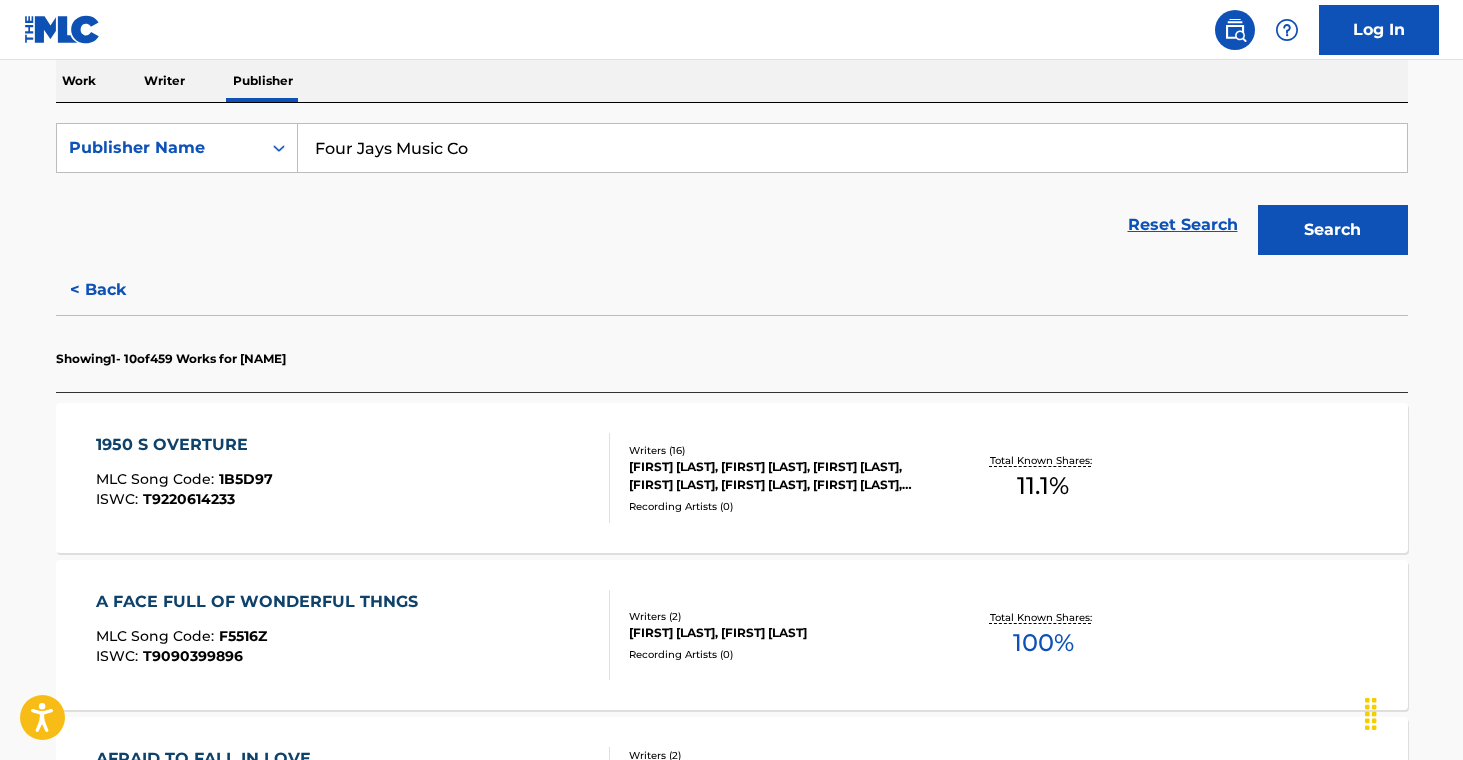scroll, scrollTop: 322, scrollLeft: 0, axis: vertical 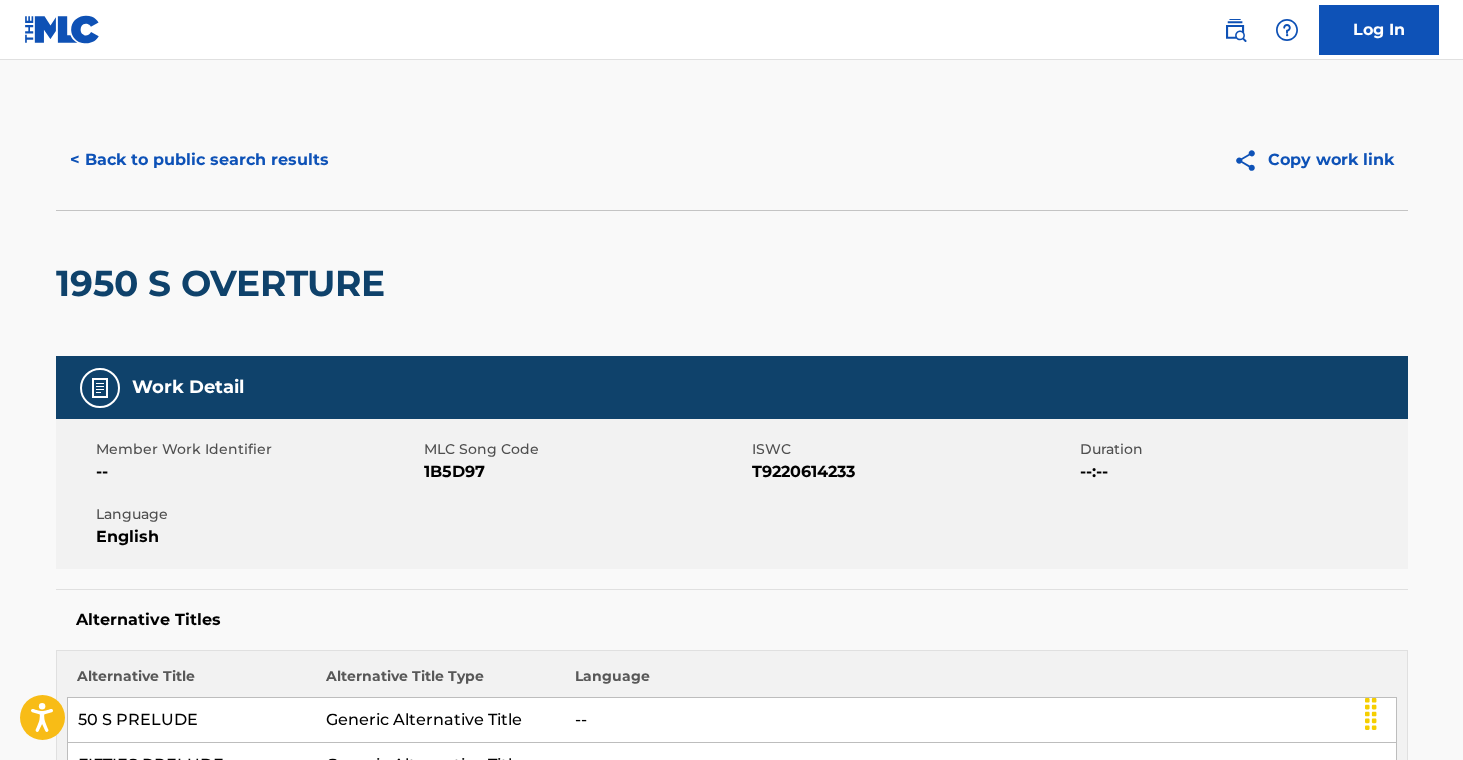 click on "< Back to public search results" at bounding box center (199, 160) 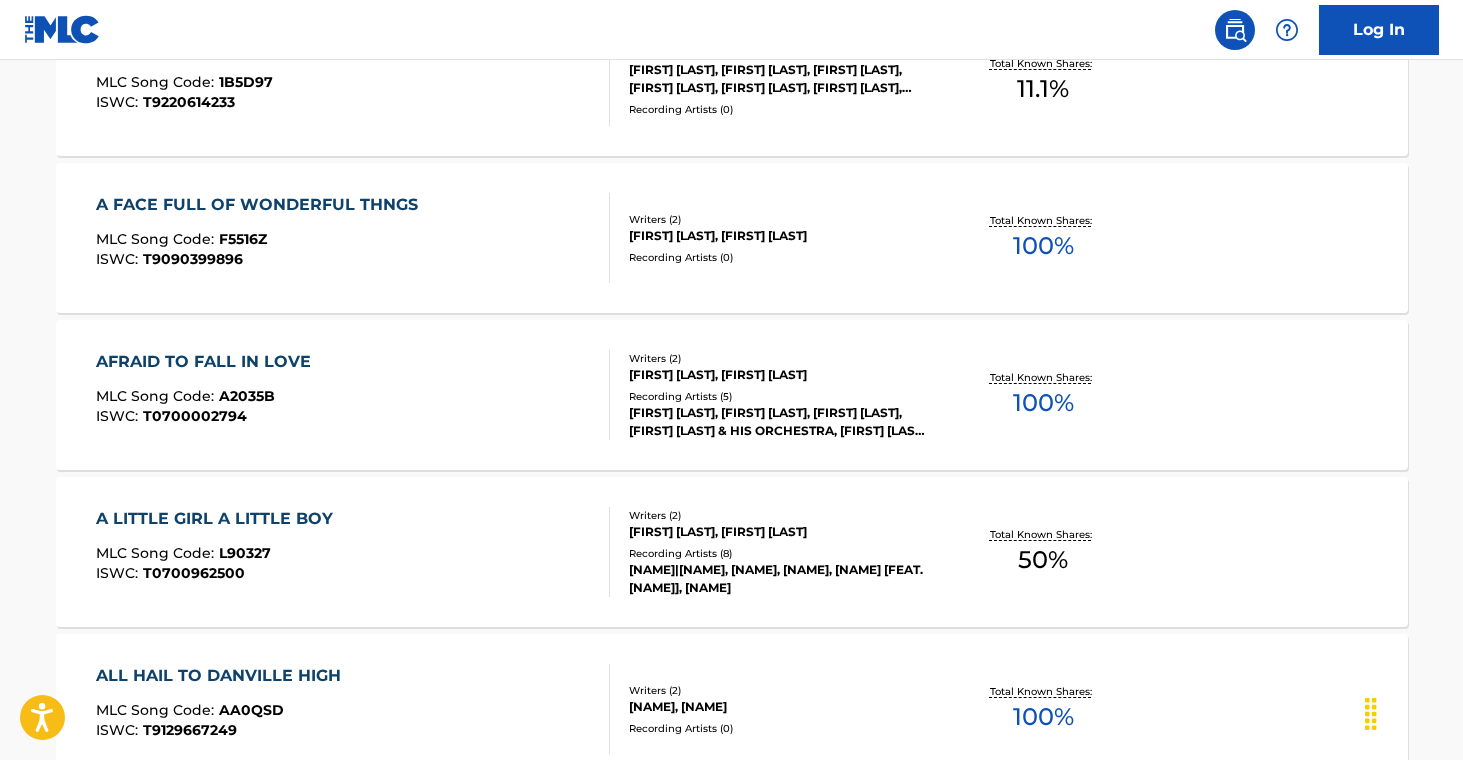 scroll, scrollTop: 803, scrollLeft: 0, axis: vertical 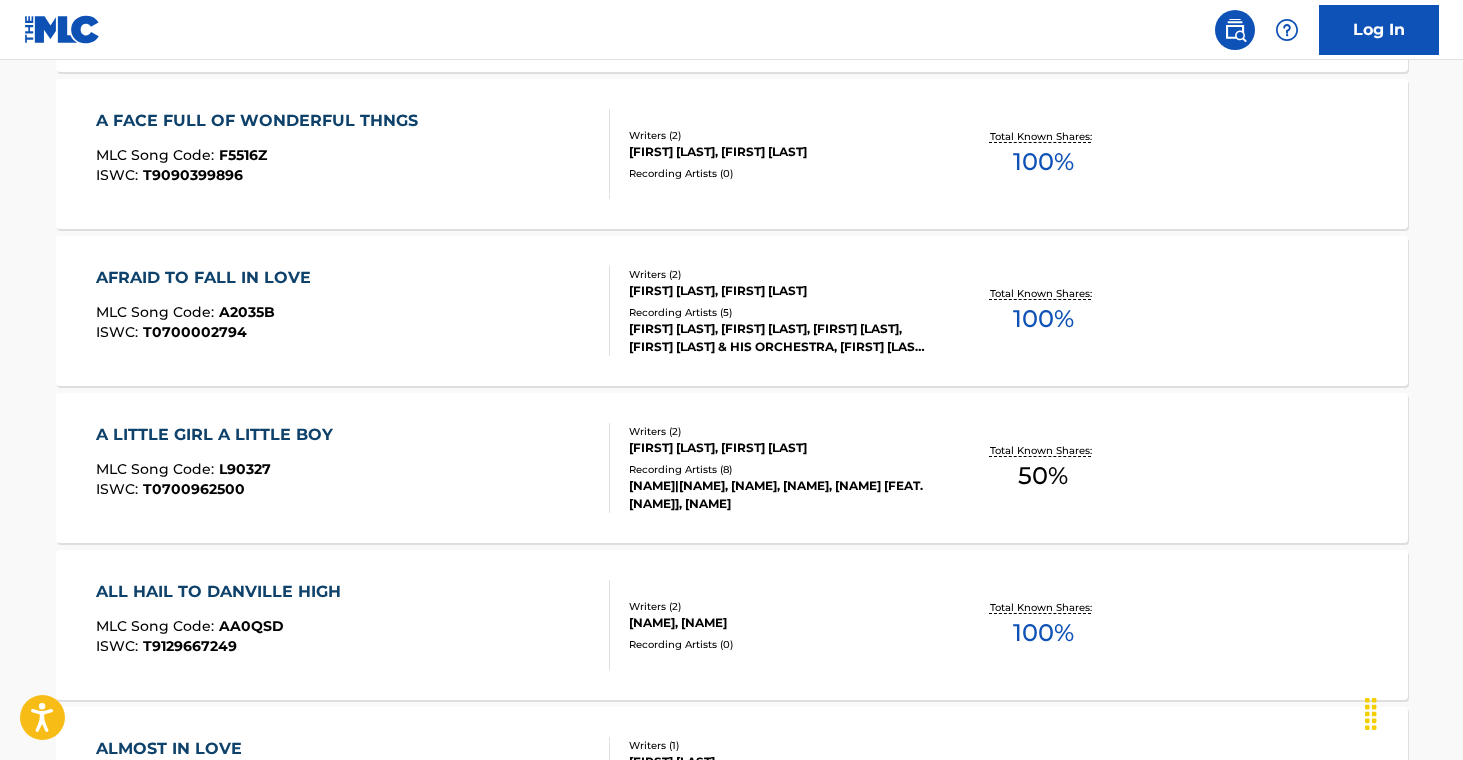 click on "A FACE FULL OF WONDERFUL THNGS MLC Song Code : F5516Z ISWC : T9090399896 Writers ( 2 ) [NAME], [NAME] Recording Artists ( 0 ) Total Known Shares: 100 %" at bounding box center [732, 154] 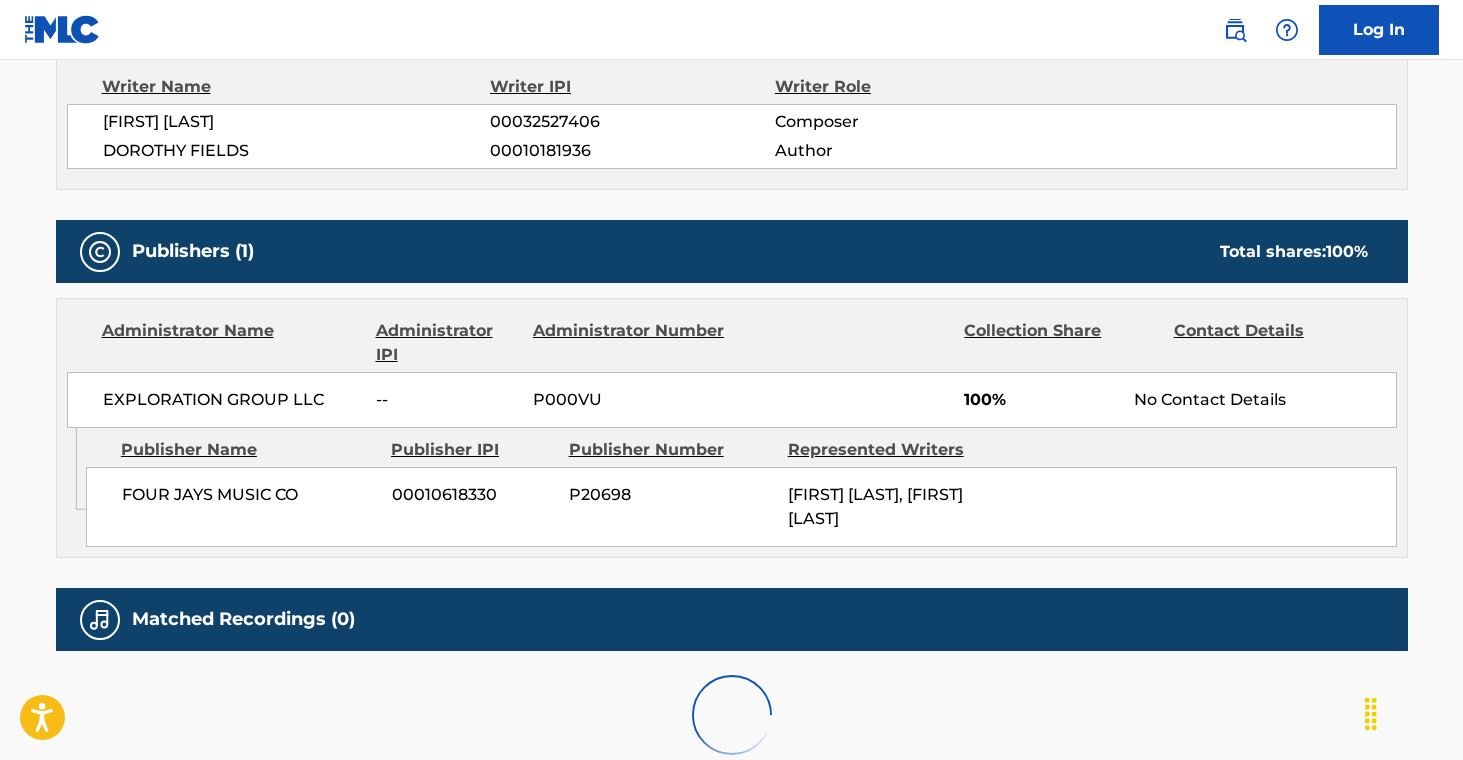 scroll, scrollTop: 0, scrollLeft: 0, axis: both 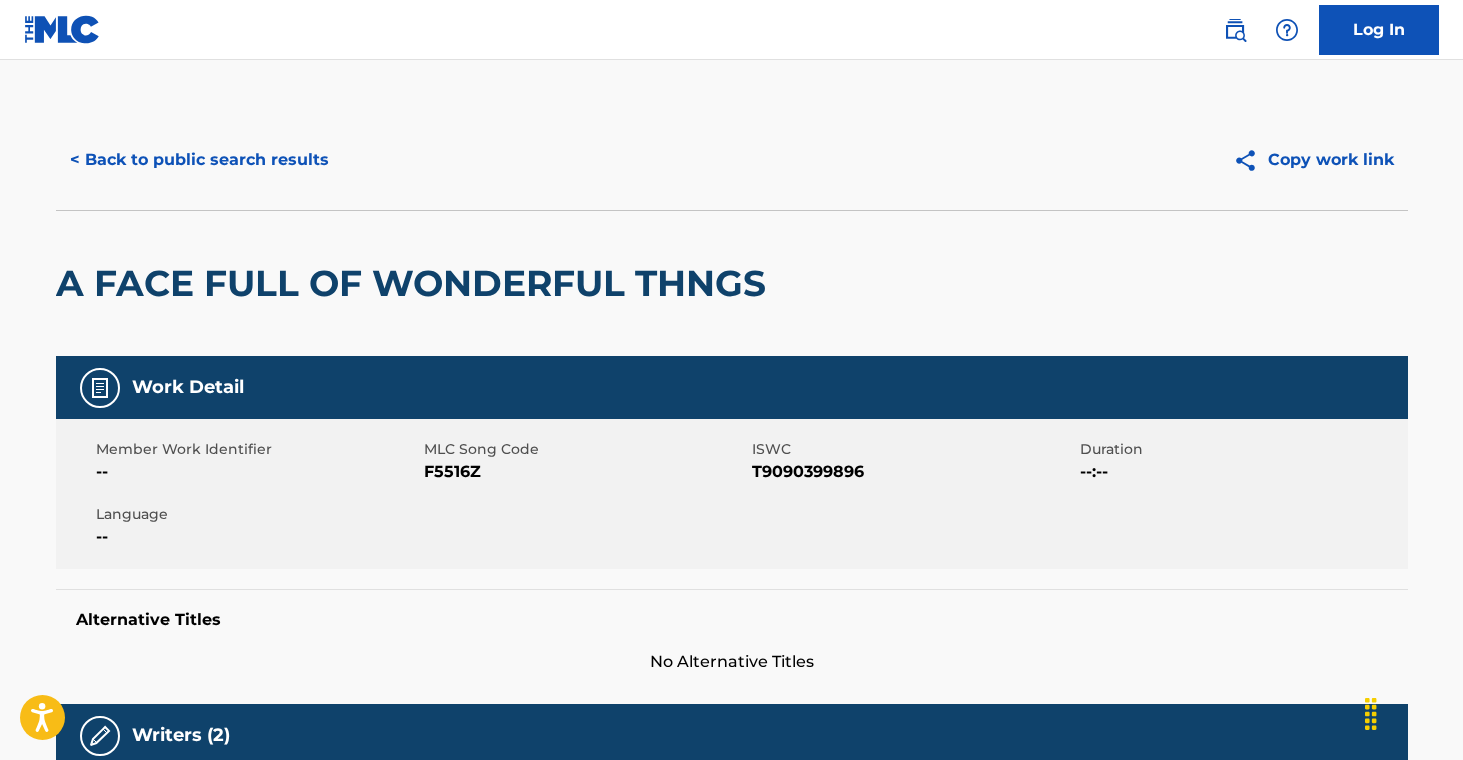 click on "< Back to public search results" at bounding box center [199, 160] 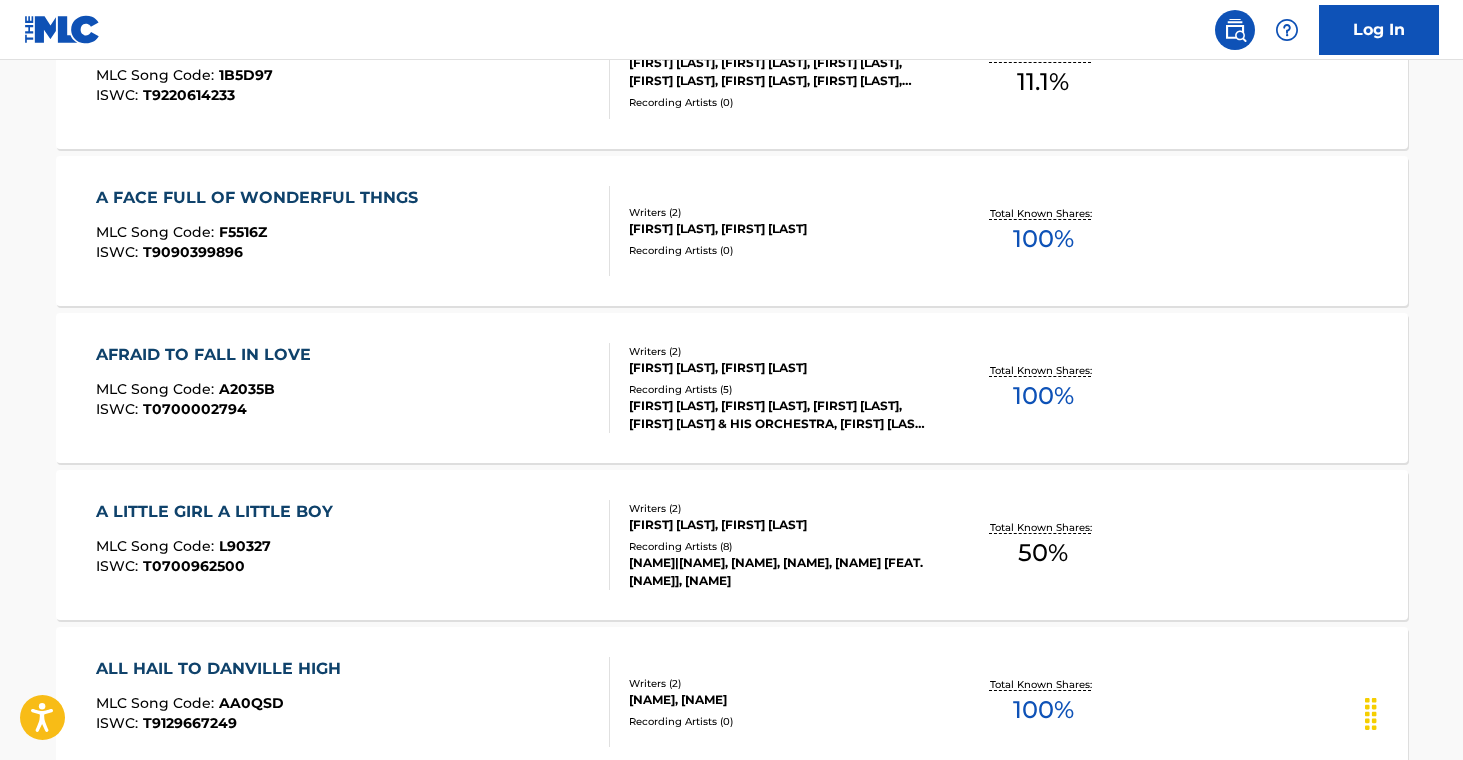 scroll, scrollTop: 1769, scrollLeft: 0, axis: vertical 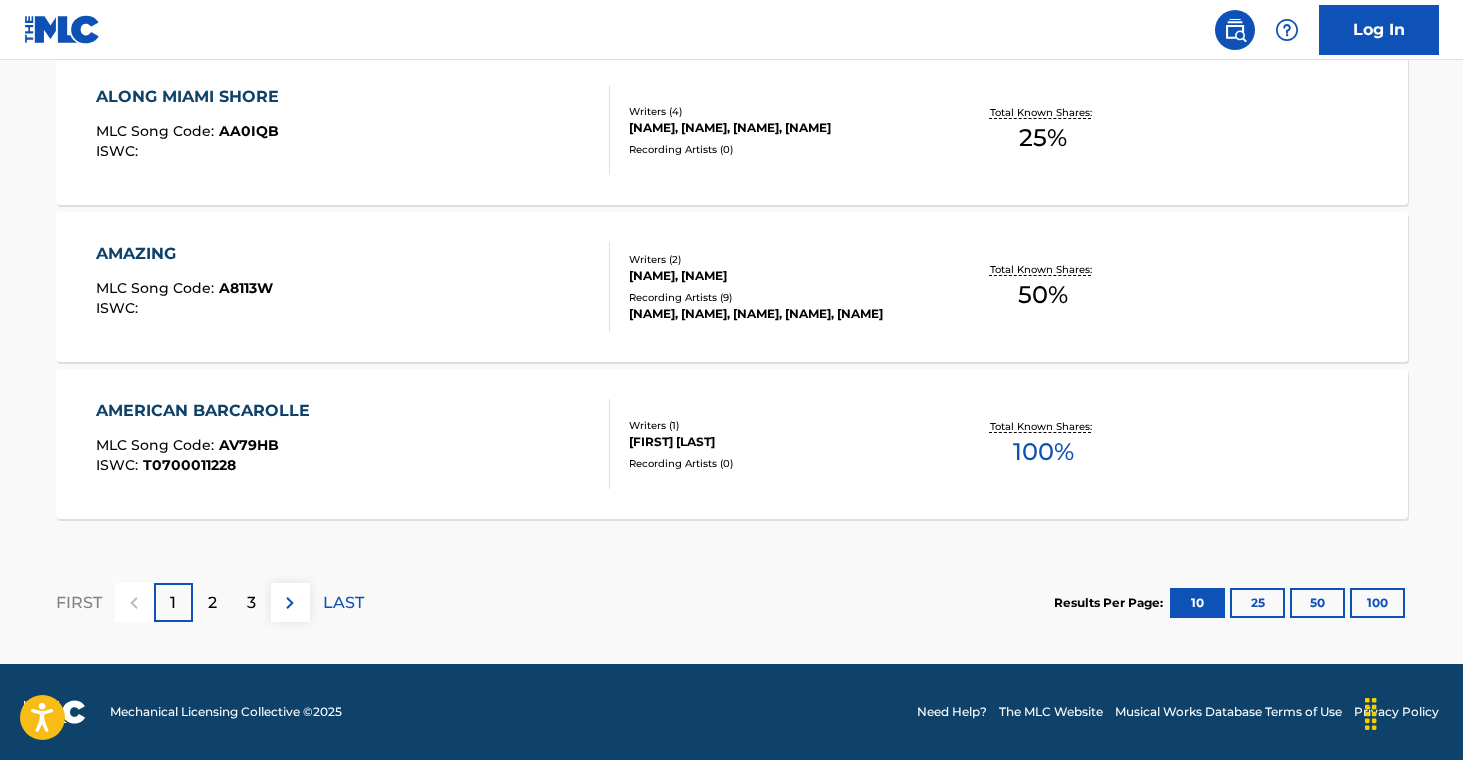 click on "[NAME], [NAME], [NAME], [NAME], [NAME]" at bounding box center [780, 314] 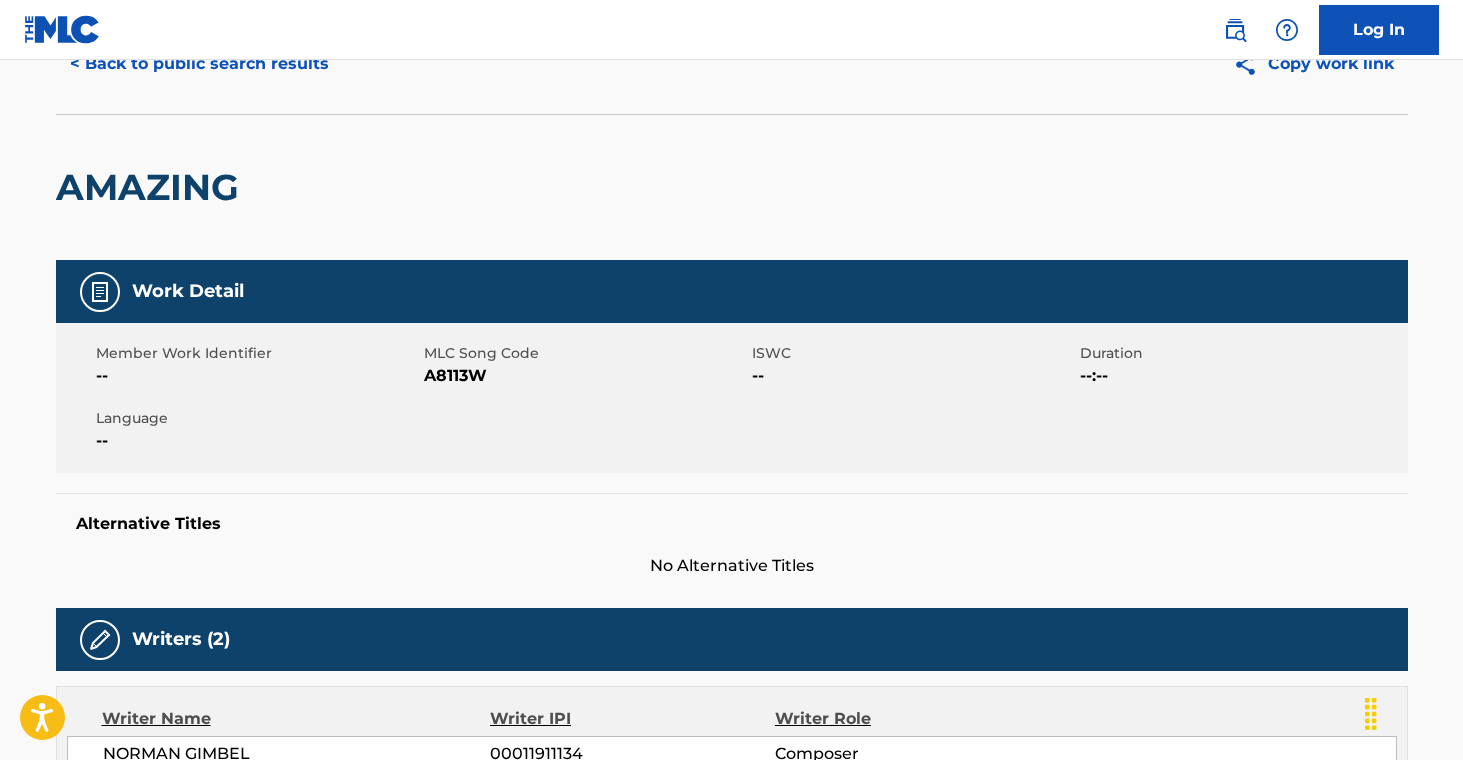 scroll, scrollTop: 0, scrollLeft: 0, axis: both 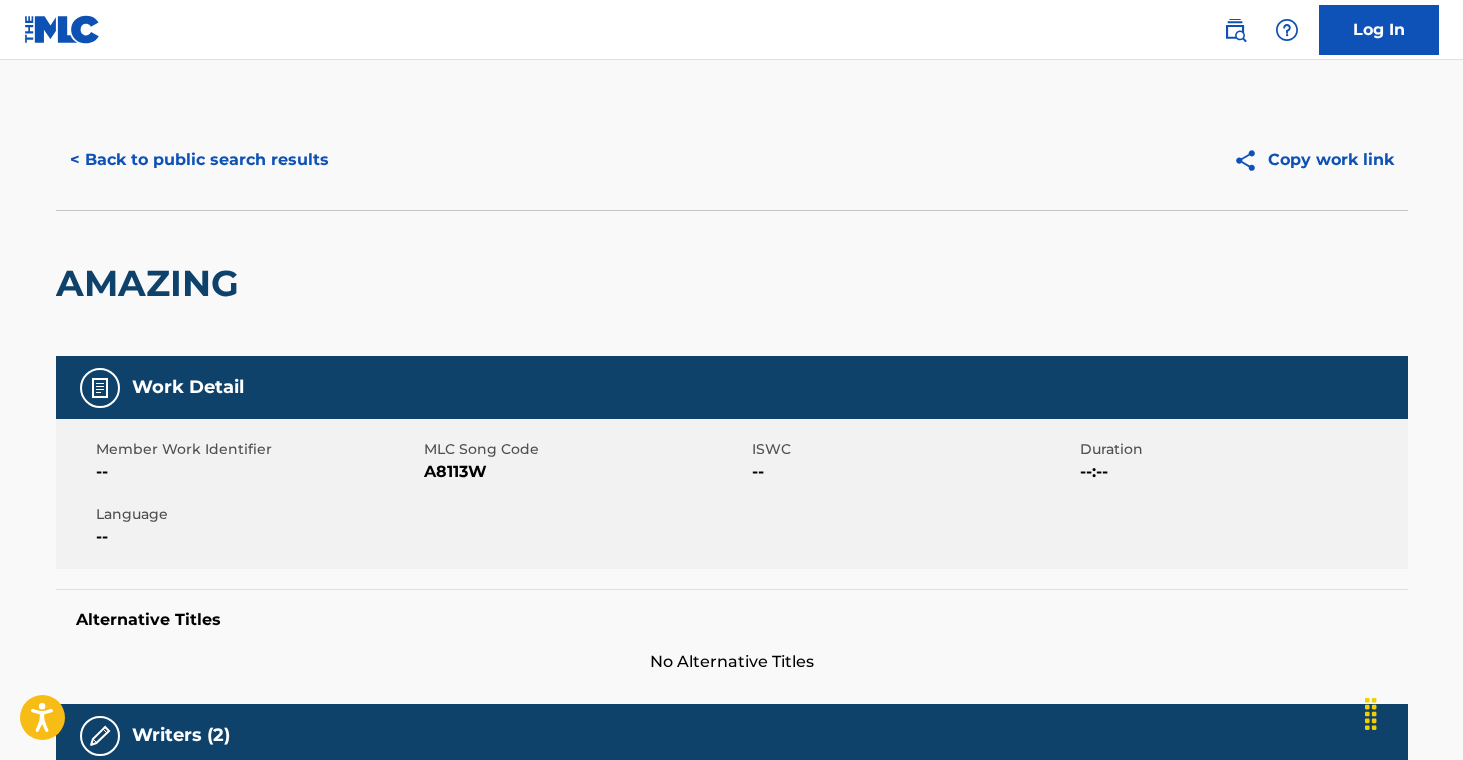 click on "< Back to public search results" at bounding box center (199, 160) 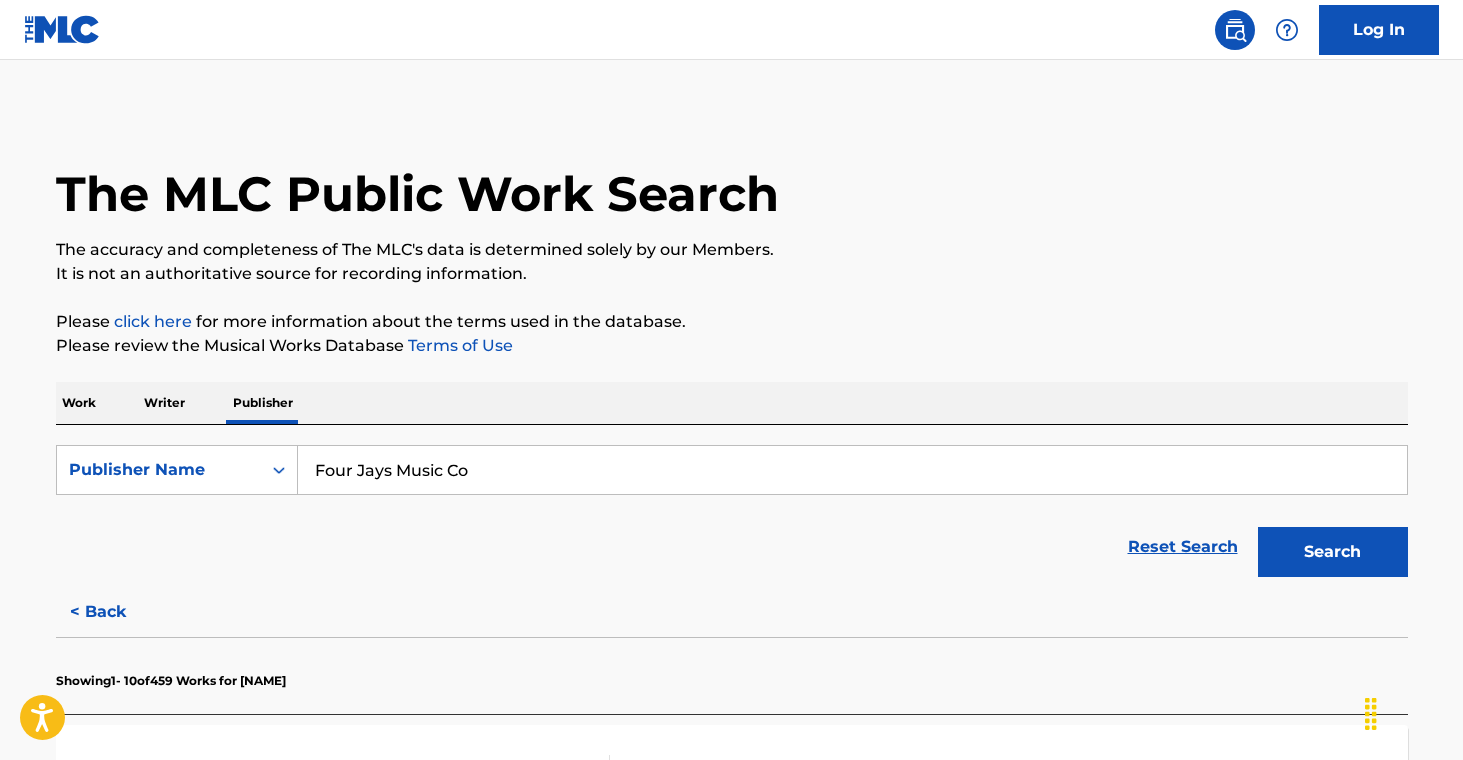 click on "Four Jays Music Co" at bounding box center (852, 470) 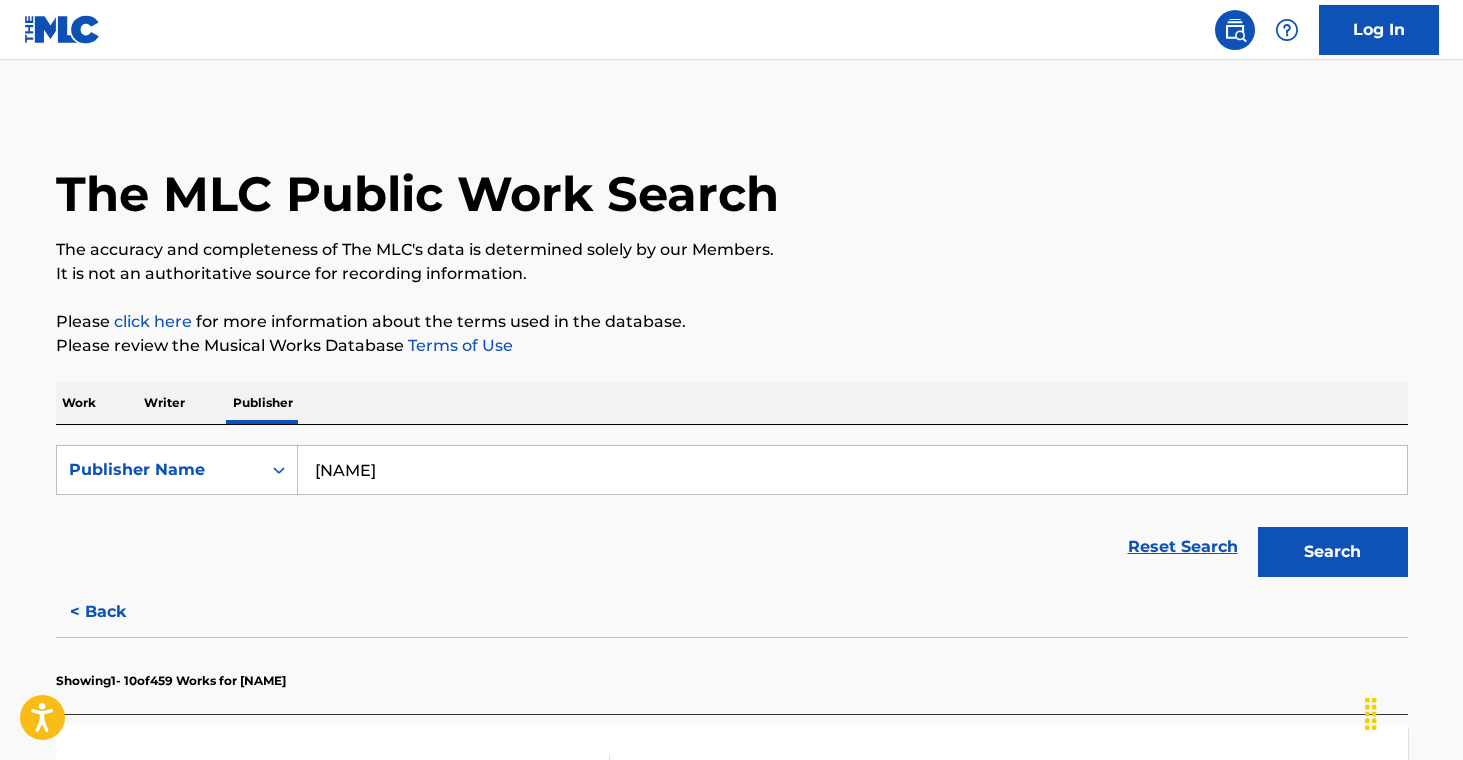 type on "[NAME]" 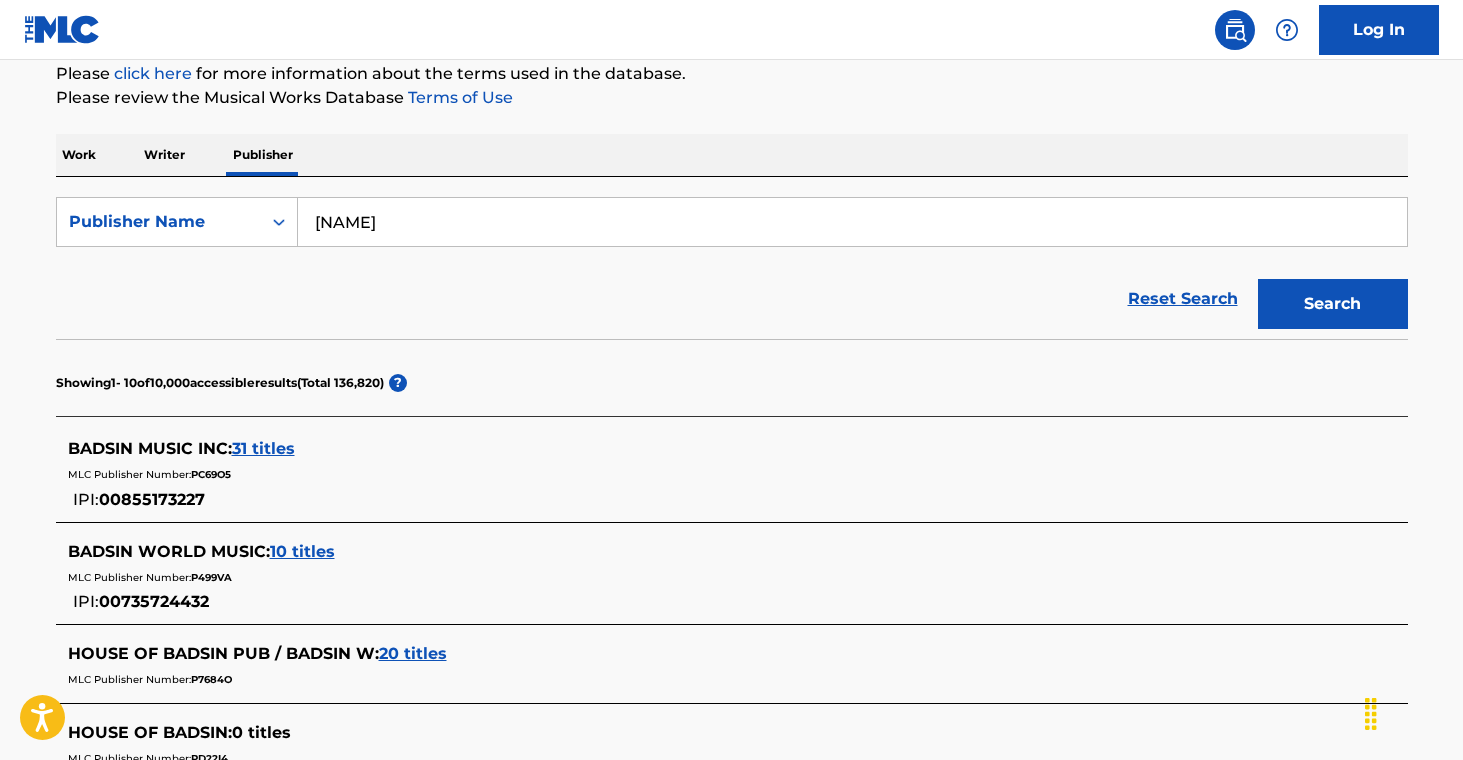 scroll, scrollTop: 253, scrollLeft: 0, axis: vertical 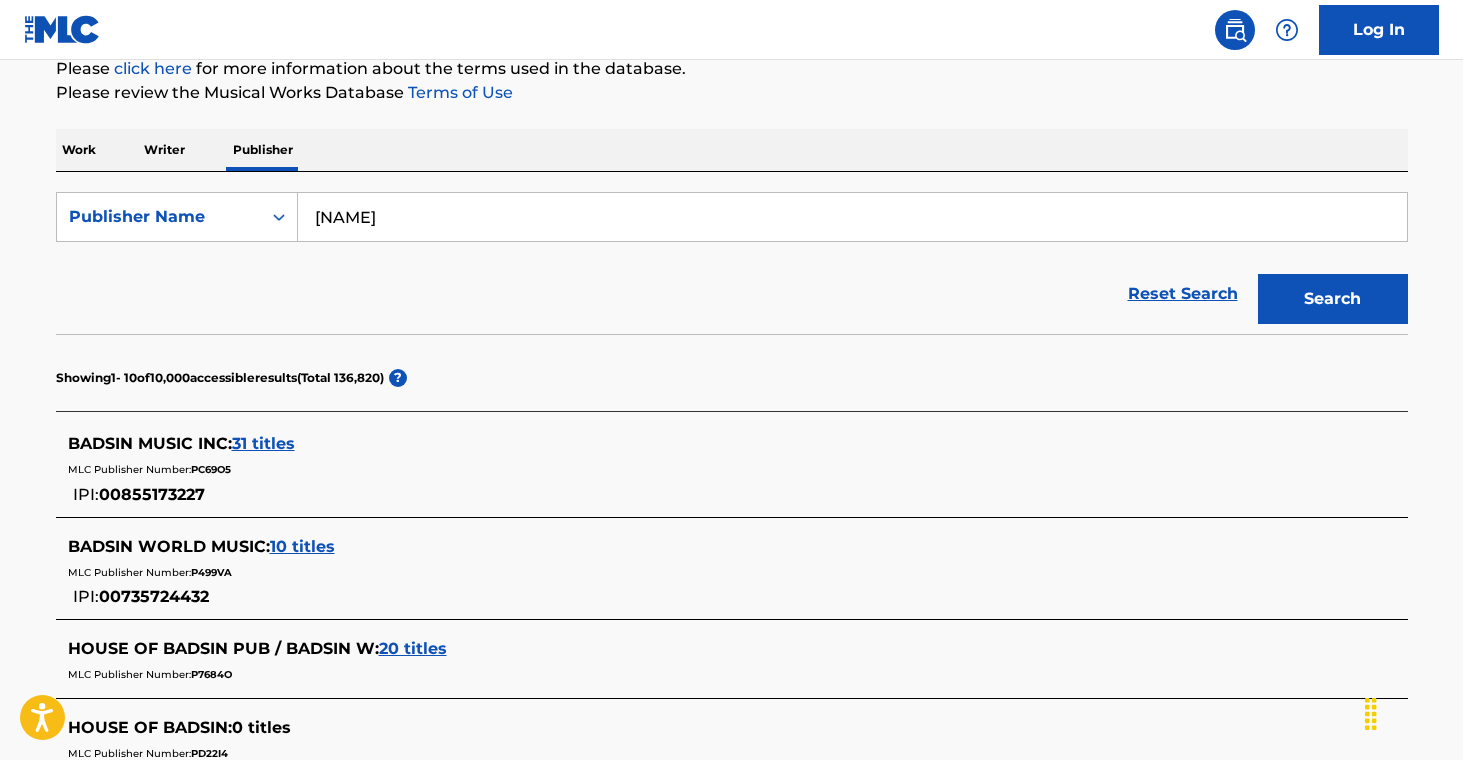 click on "31 titles" at bounding box center [263, 443] 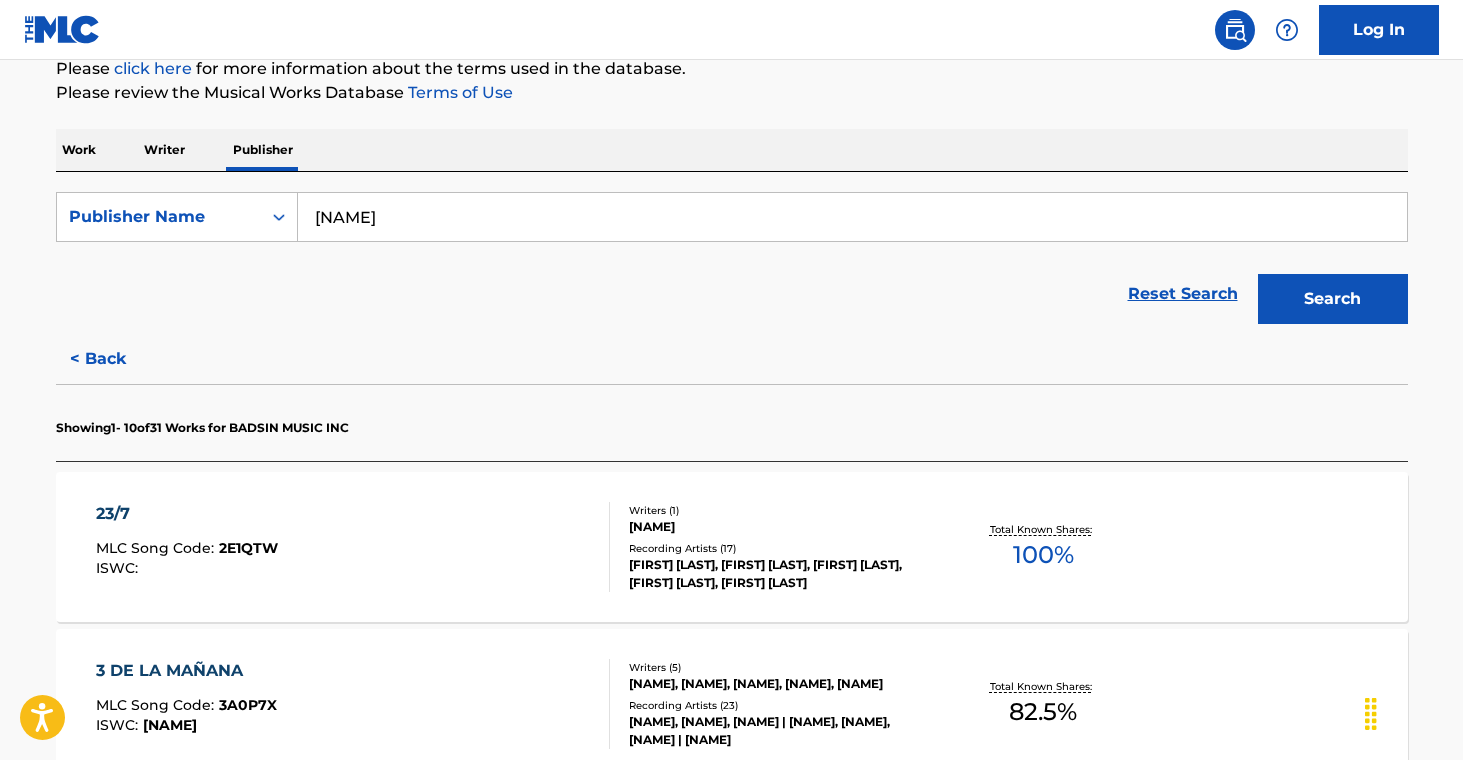 click on "Recording Artists ( 17 )" at bounding box center [780, 548] 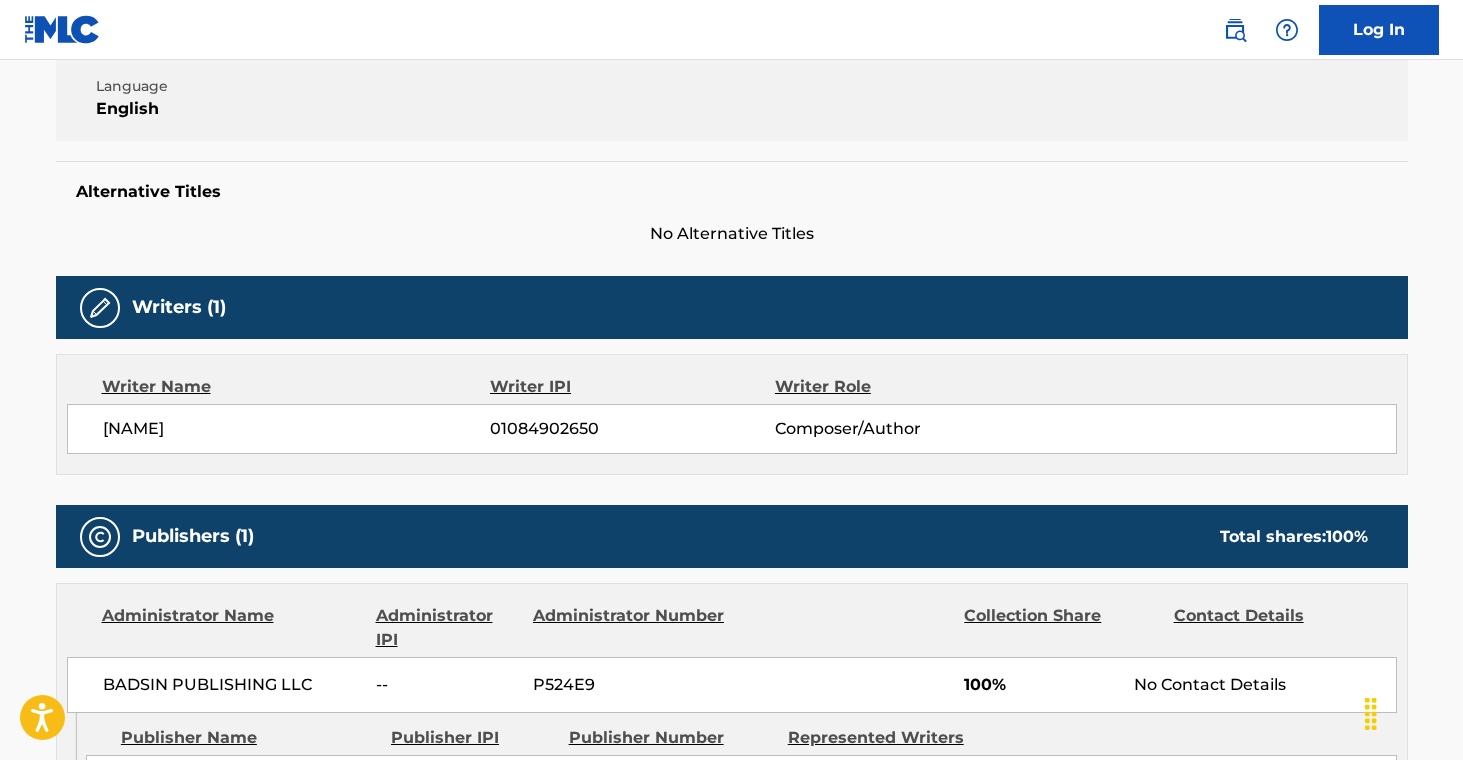 scroll, scrollTop: 0, scrollLeft: 0, axis: both 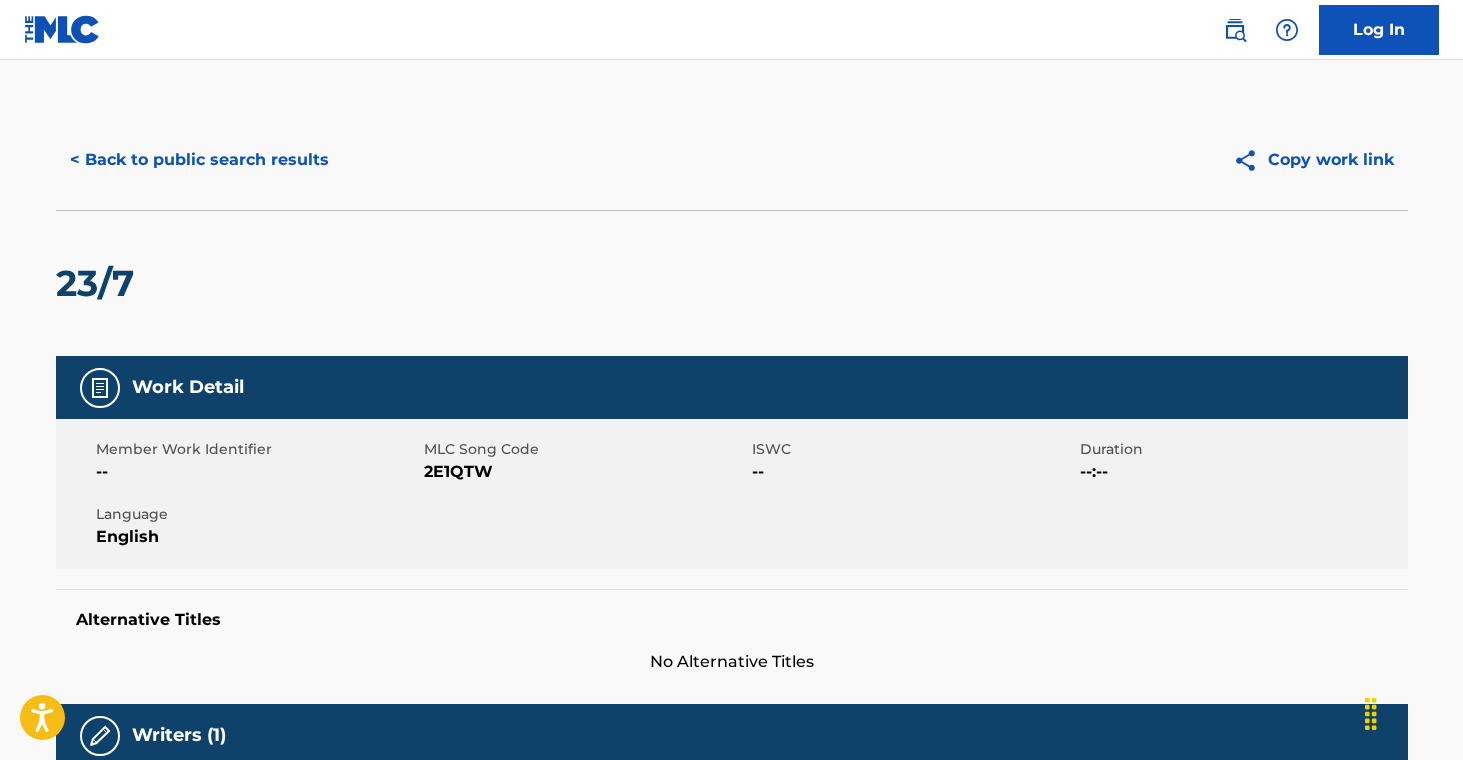 click on "< Back to public search results Copy work link" at bounding box center [732, 160] 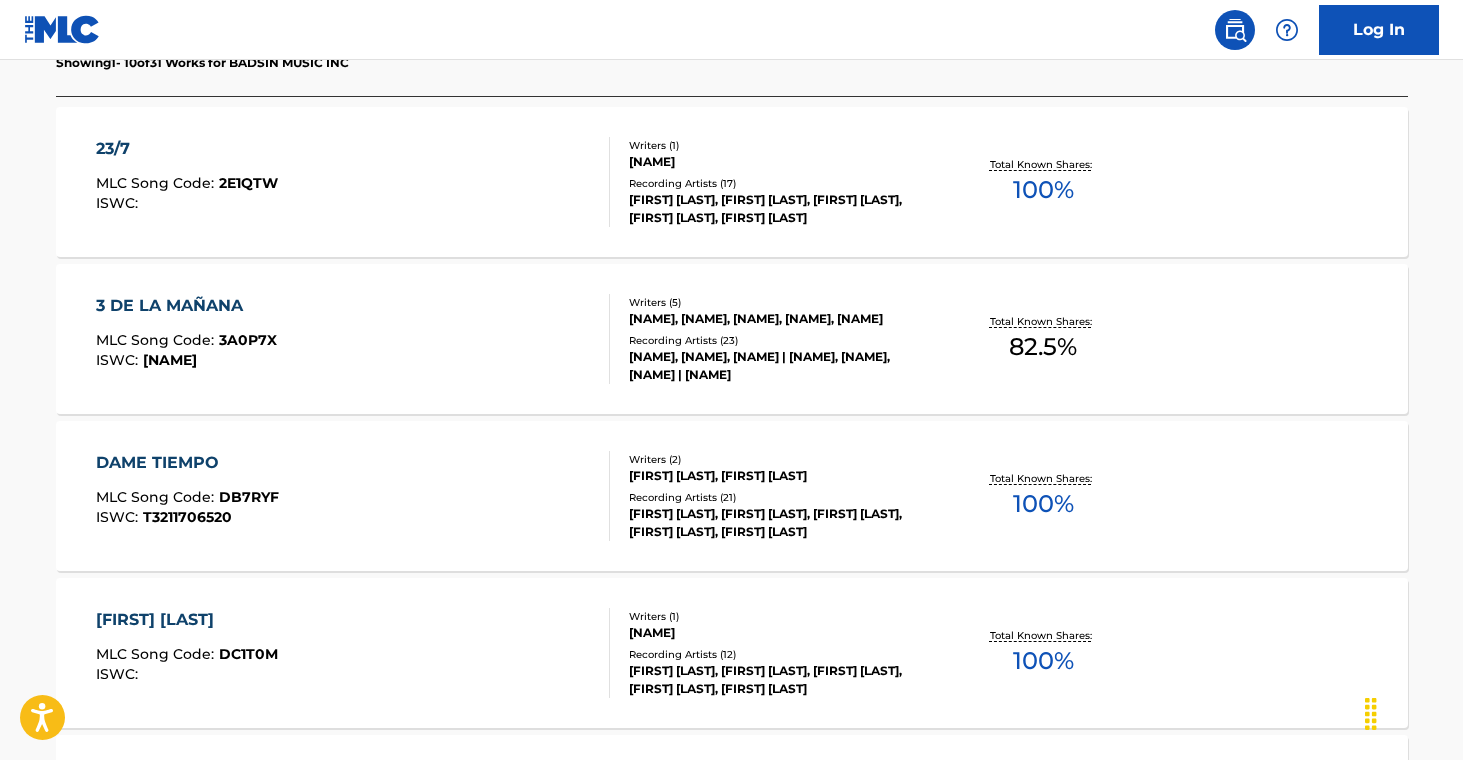 scroll, scrollTop: 619, scrollLeft: 0, axis: vertical 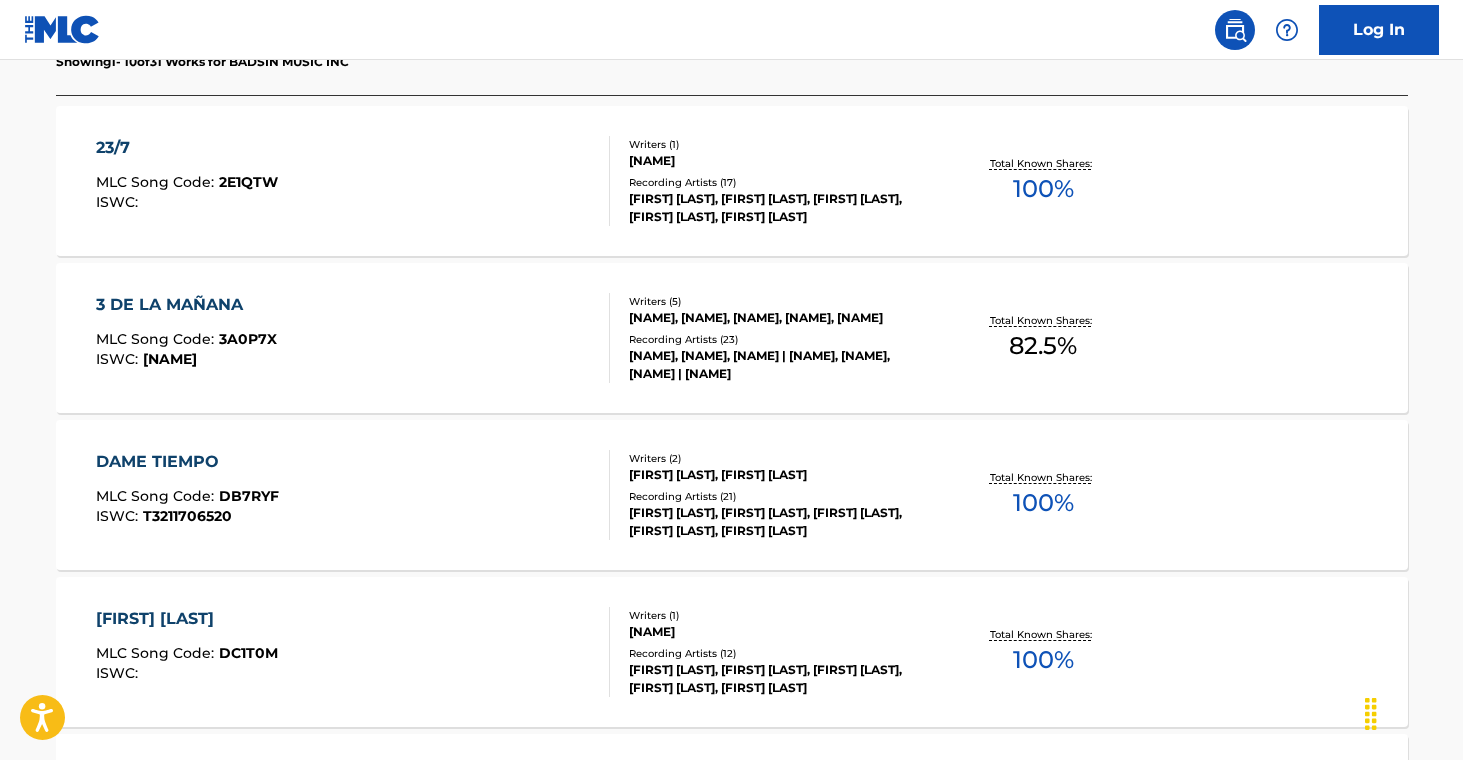 click on "Writers ( 5 ) [NAME], [NAME], [NAME], [NAME], [NAME] Recording Artists ( 23 ) [NAME], [NAME], [NAME] | [NAME], [NAME], [NAME] | [NAME]" at bounding box center (770, 338) 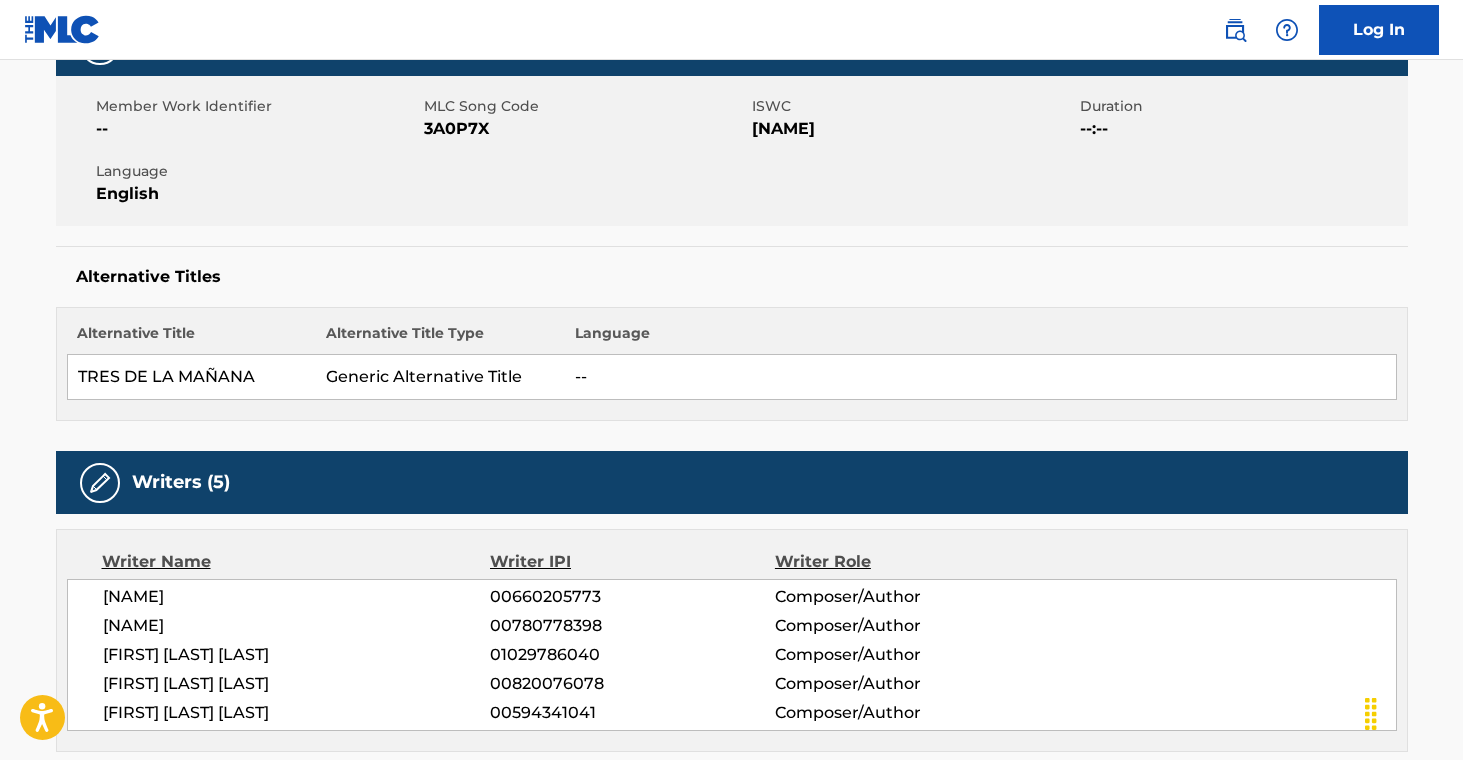 scroll, scrollTop: 0, scrollLeft: 0, axis: both 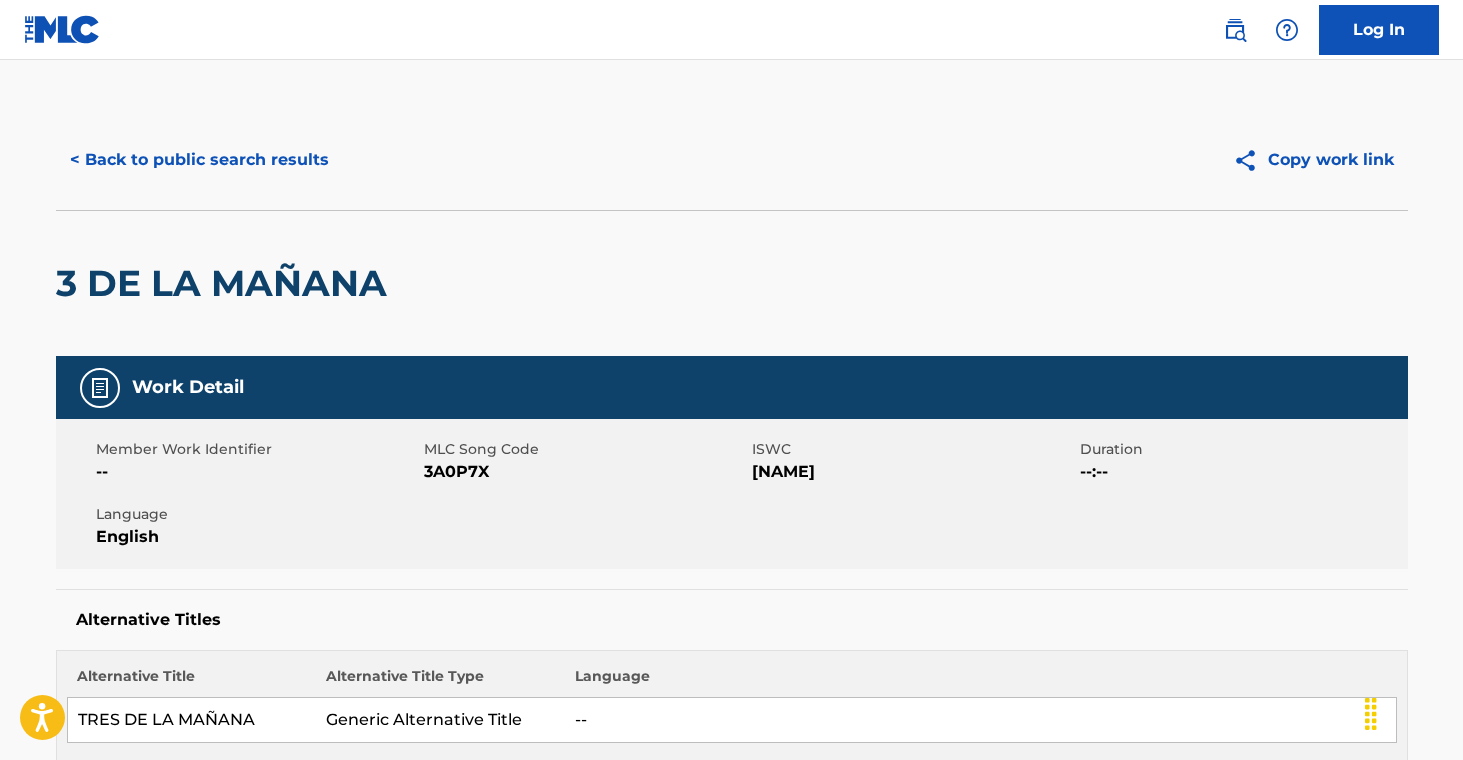 click on "< Back to public search results" at bounding box center (199, 160) 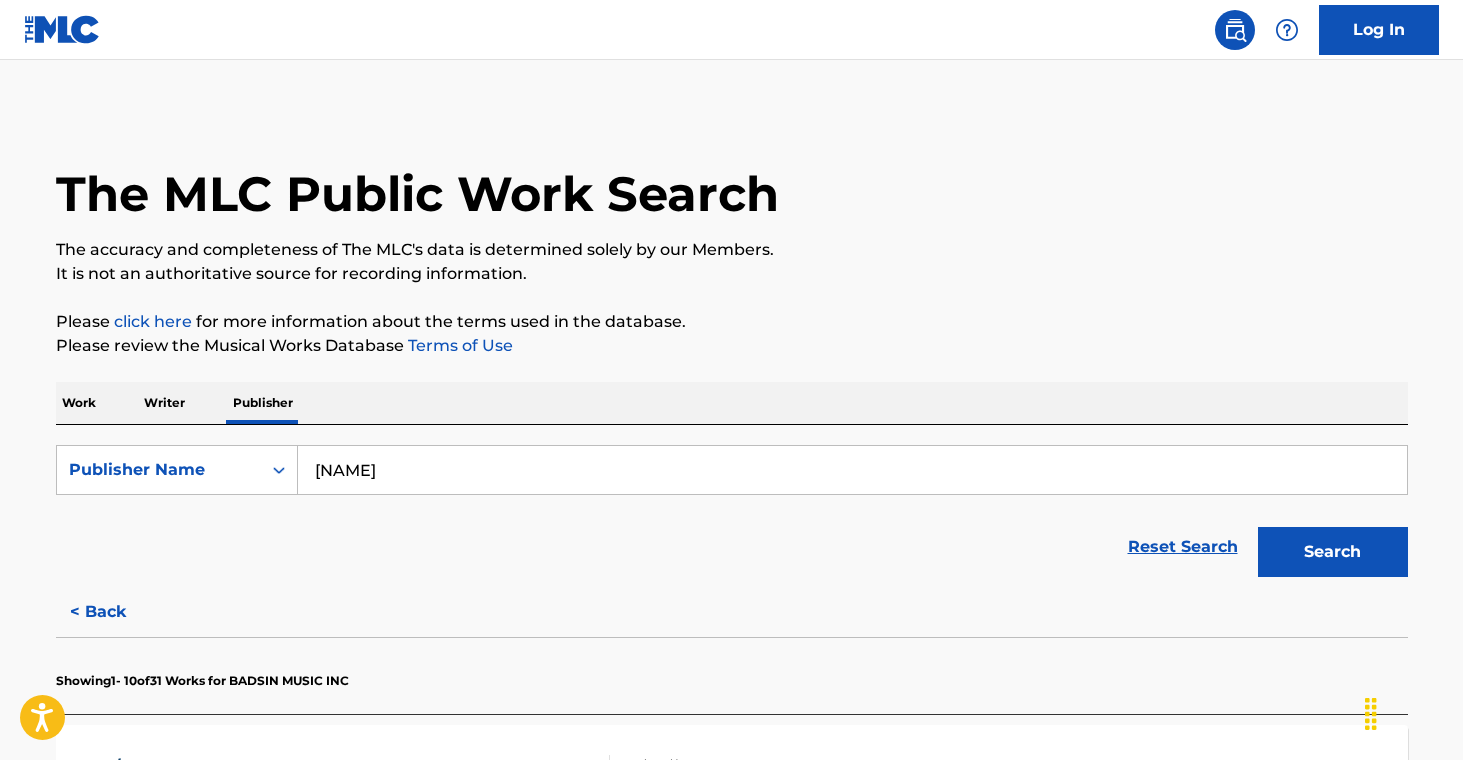 drag, startPoint x: 479, startPoint y: 464, endPoint x: 1, endPoint y: 384, distance: 484.64832 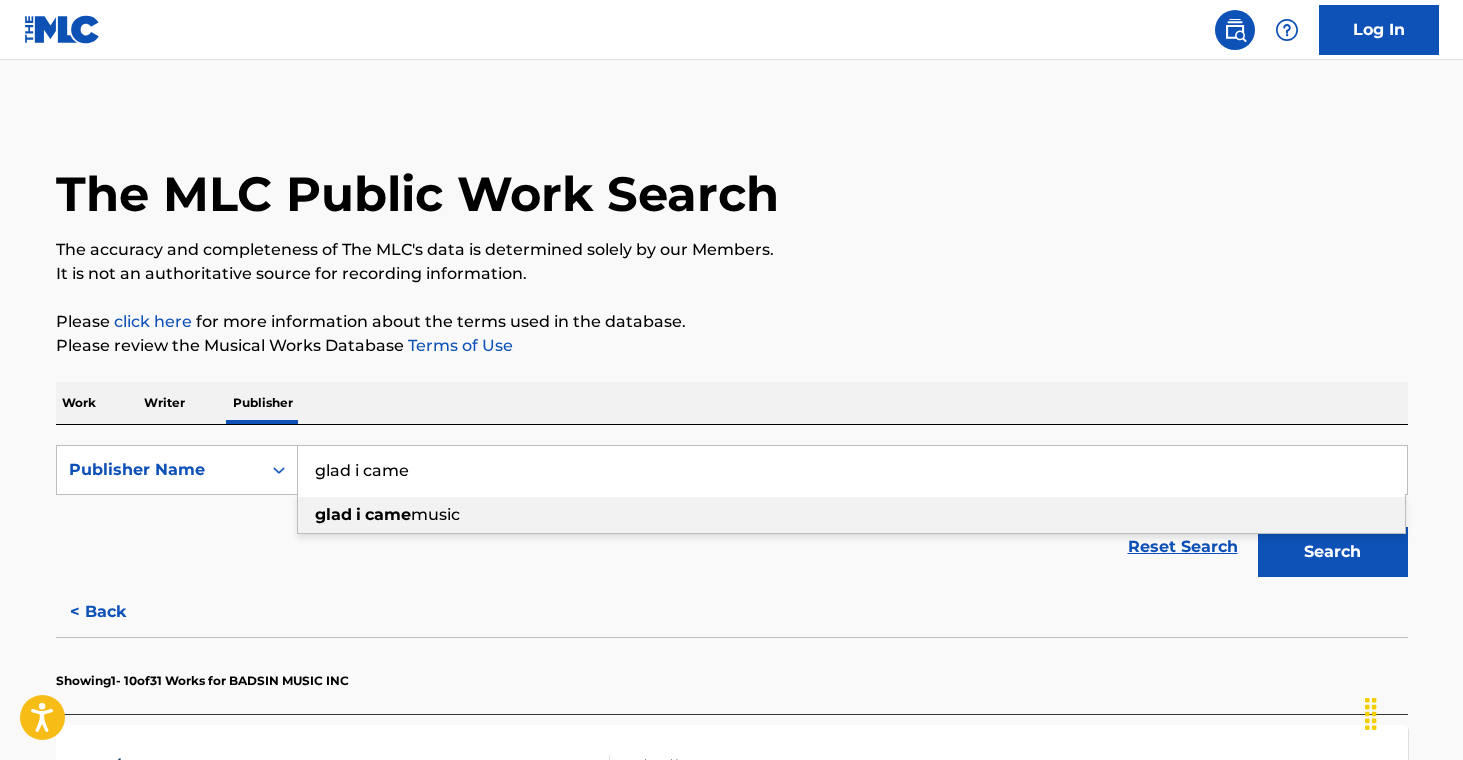 type on "glad i came" 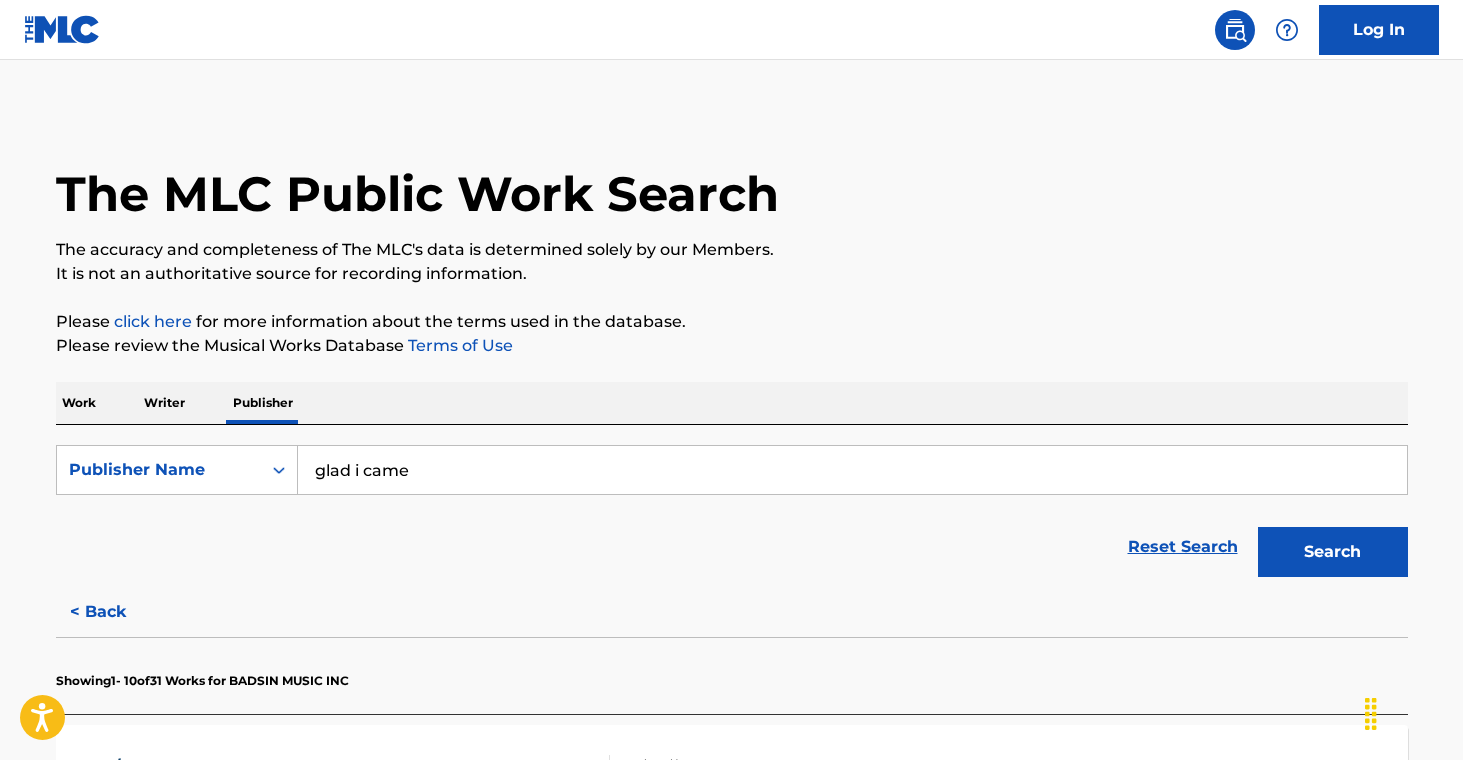 click on "Search" at bounding box center (1333, 552) 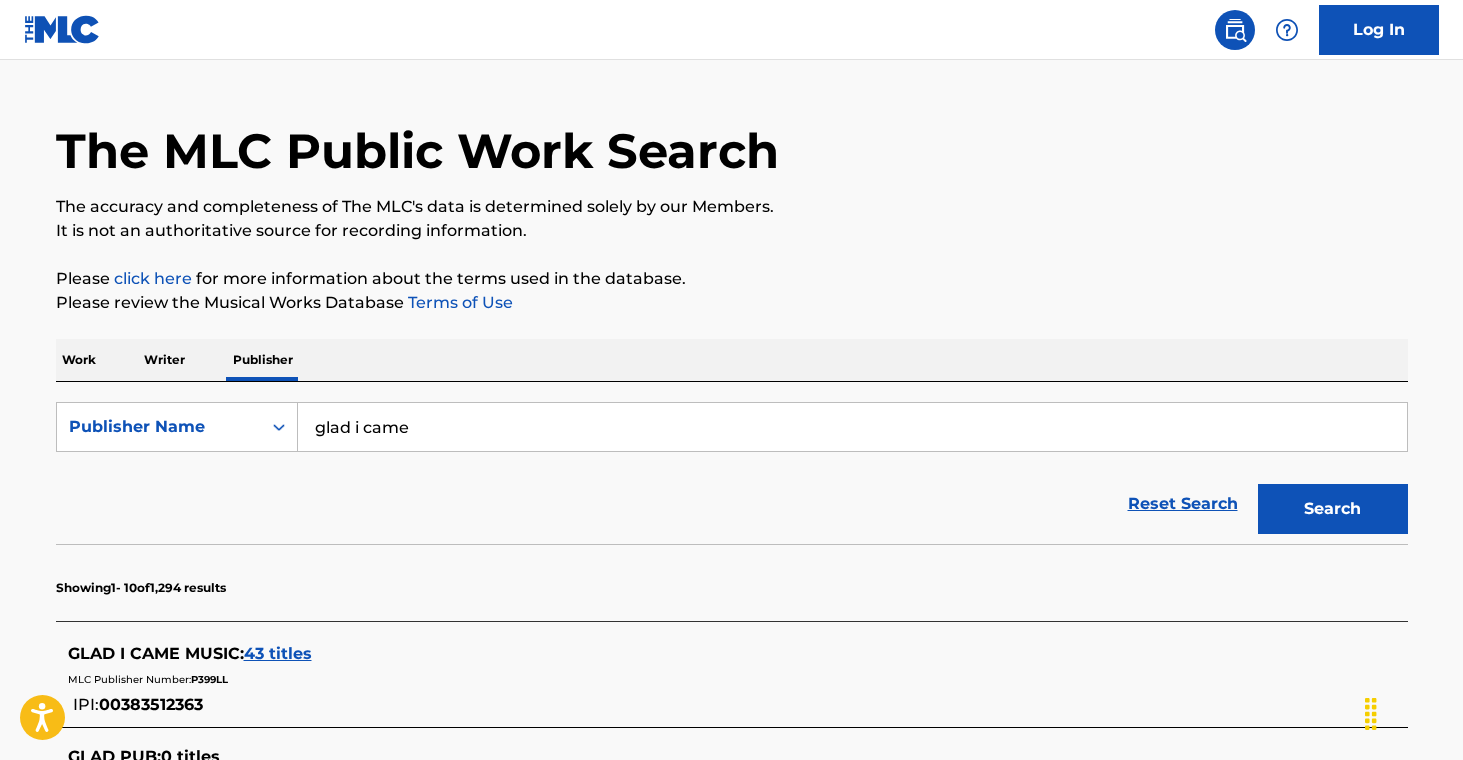 scroll, scrollTop: 45, scrollLeft: 0, axis: vertical 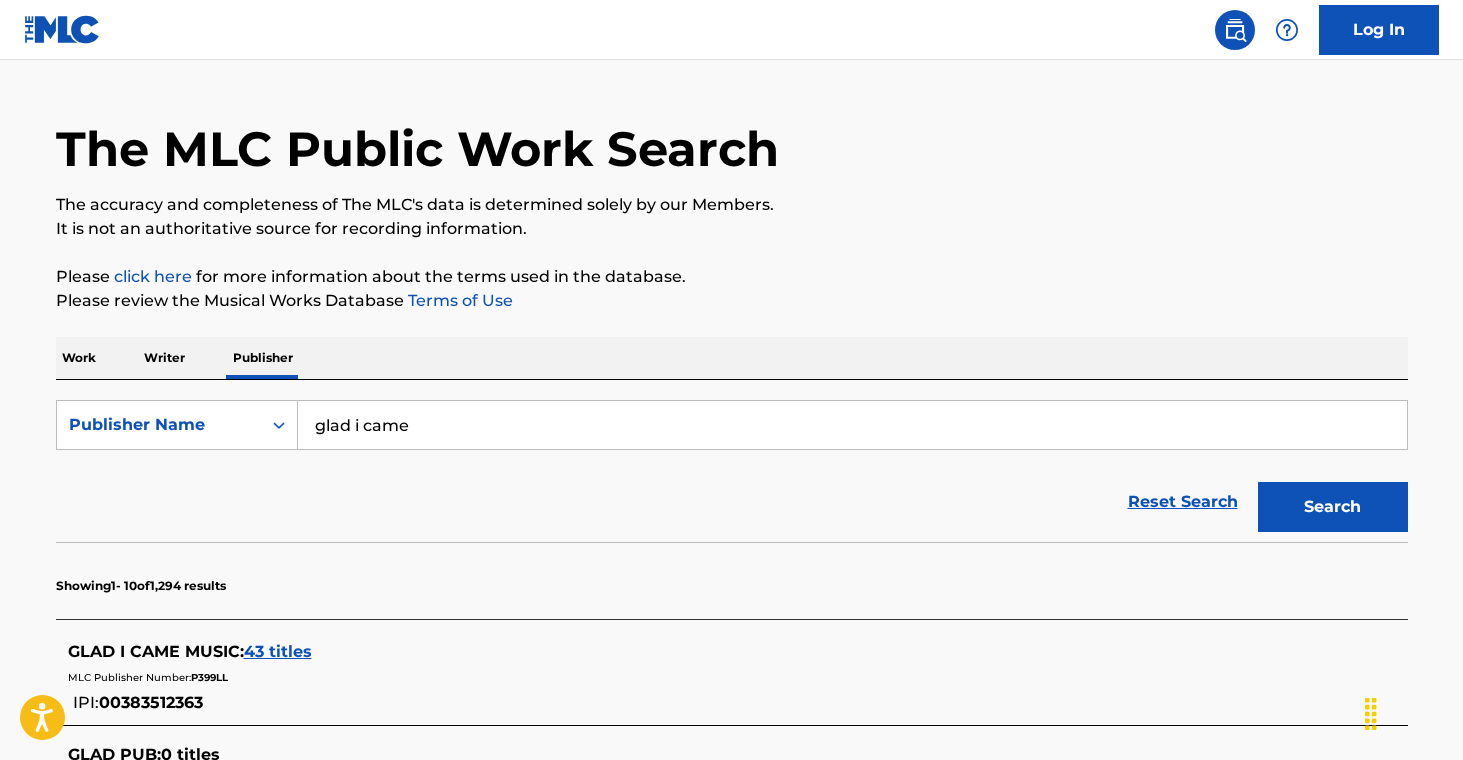 click on "43 titles" at bounding box center [278, 651] 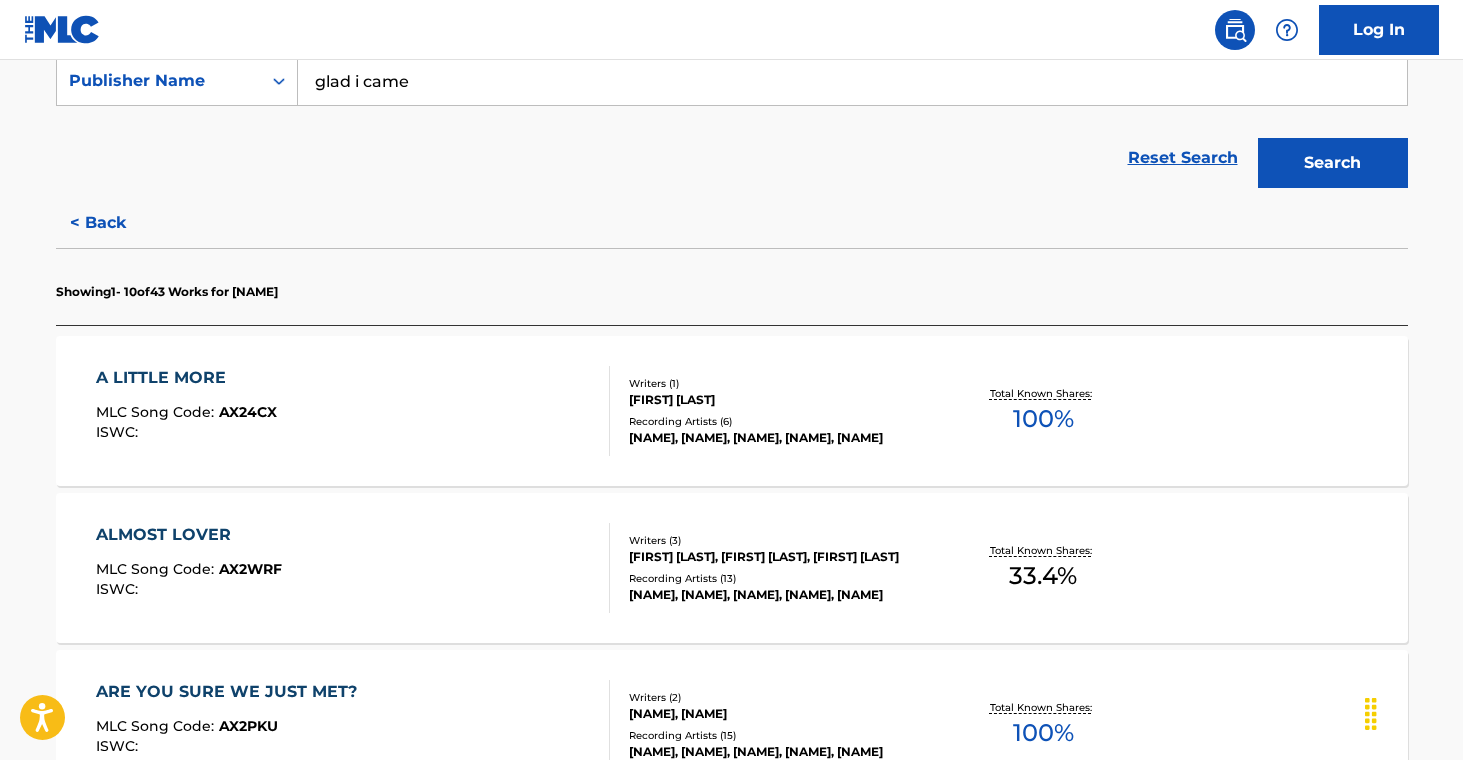 scroll, scrollTop: 391, scrollLeft: 0, axis: vertical 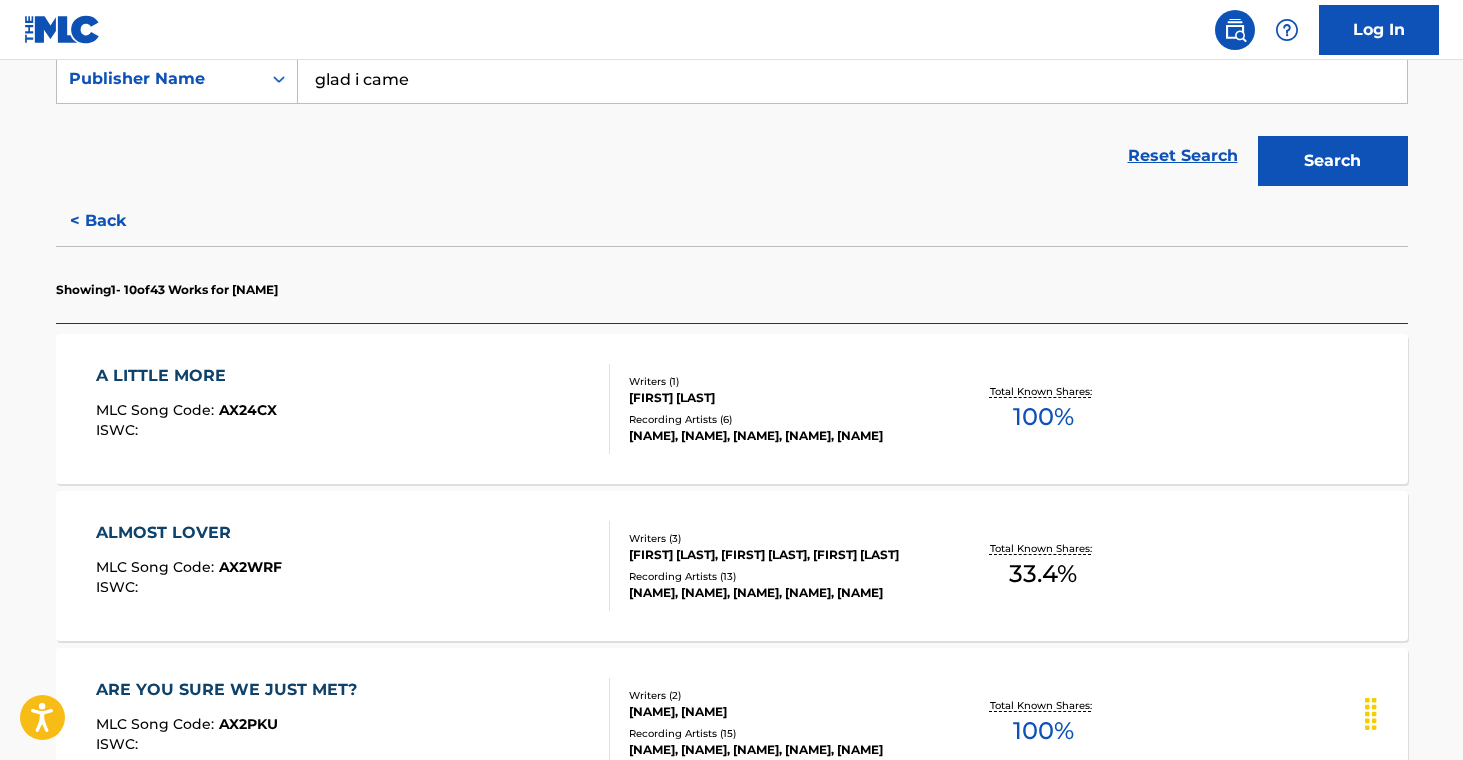 click on "[NAME], [NAME], [NAME], [NAME], [NAME]" at bounding box center (780, 436) 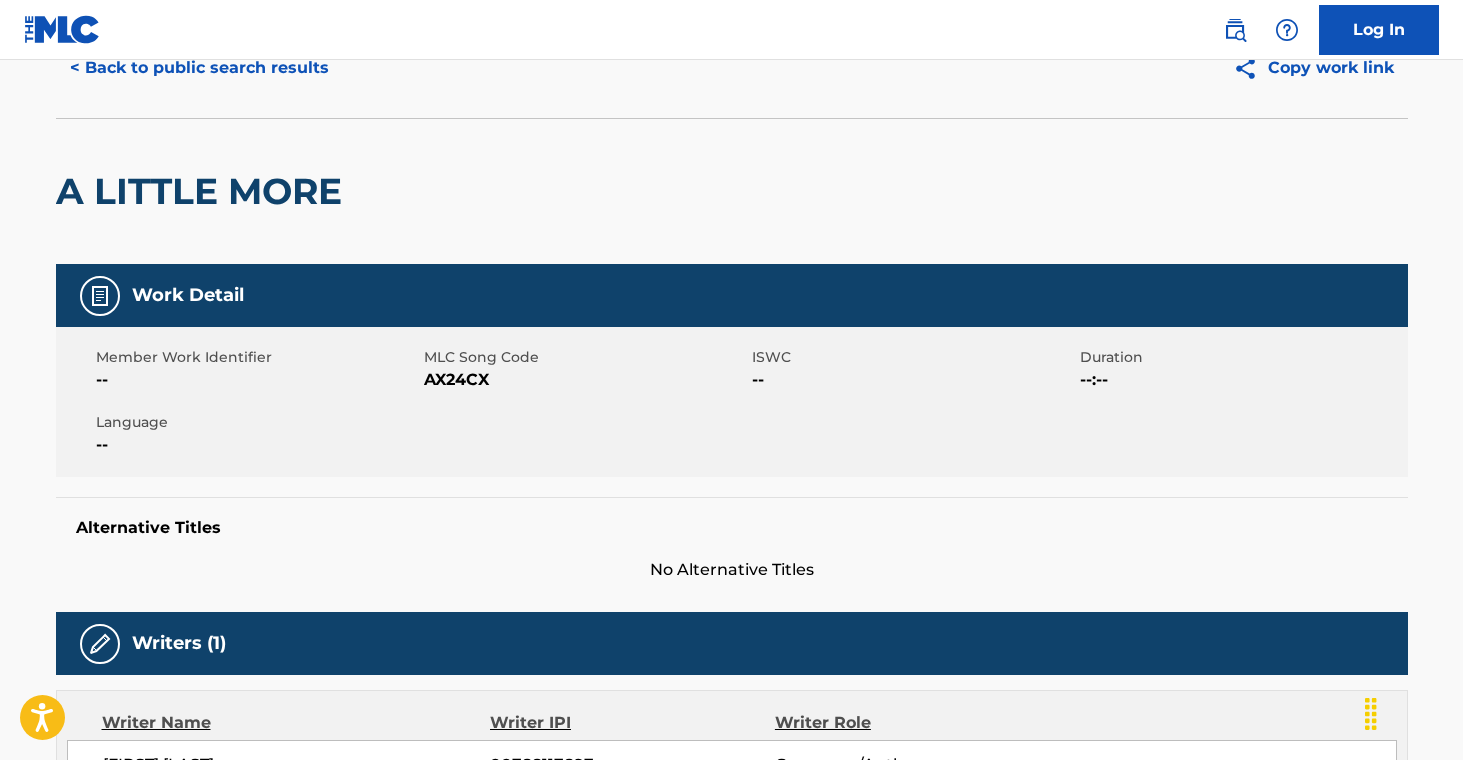 scroll, scrollTop: 0, scrollLeft: 0, axis: both 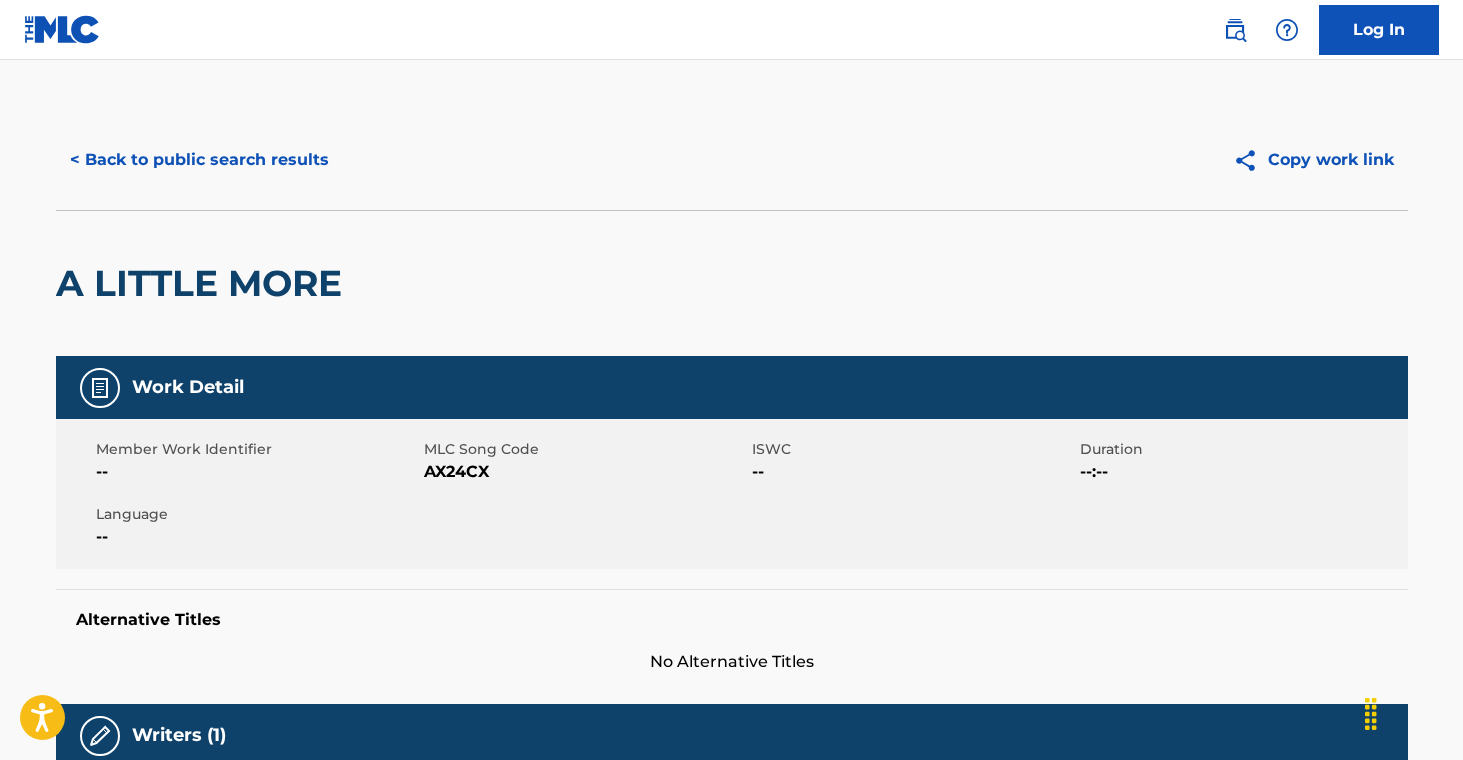 click on "< Back to public search results" at bounding box center [199, 160] 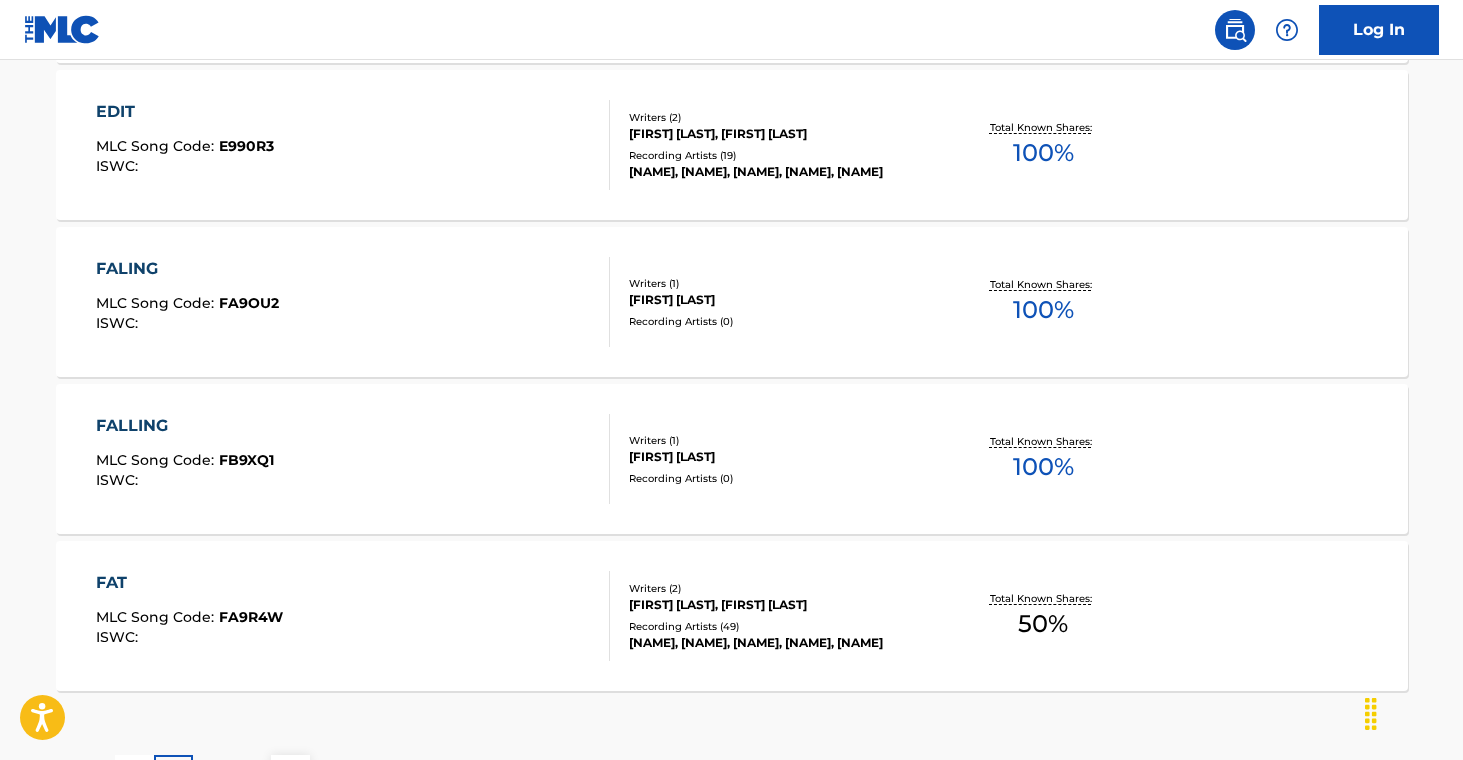scroll, scrollTop: 1769, scrollLeft: 0, axis: vertical 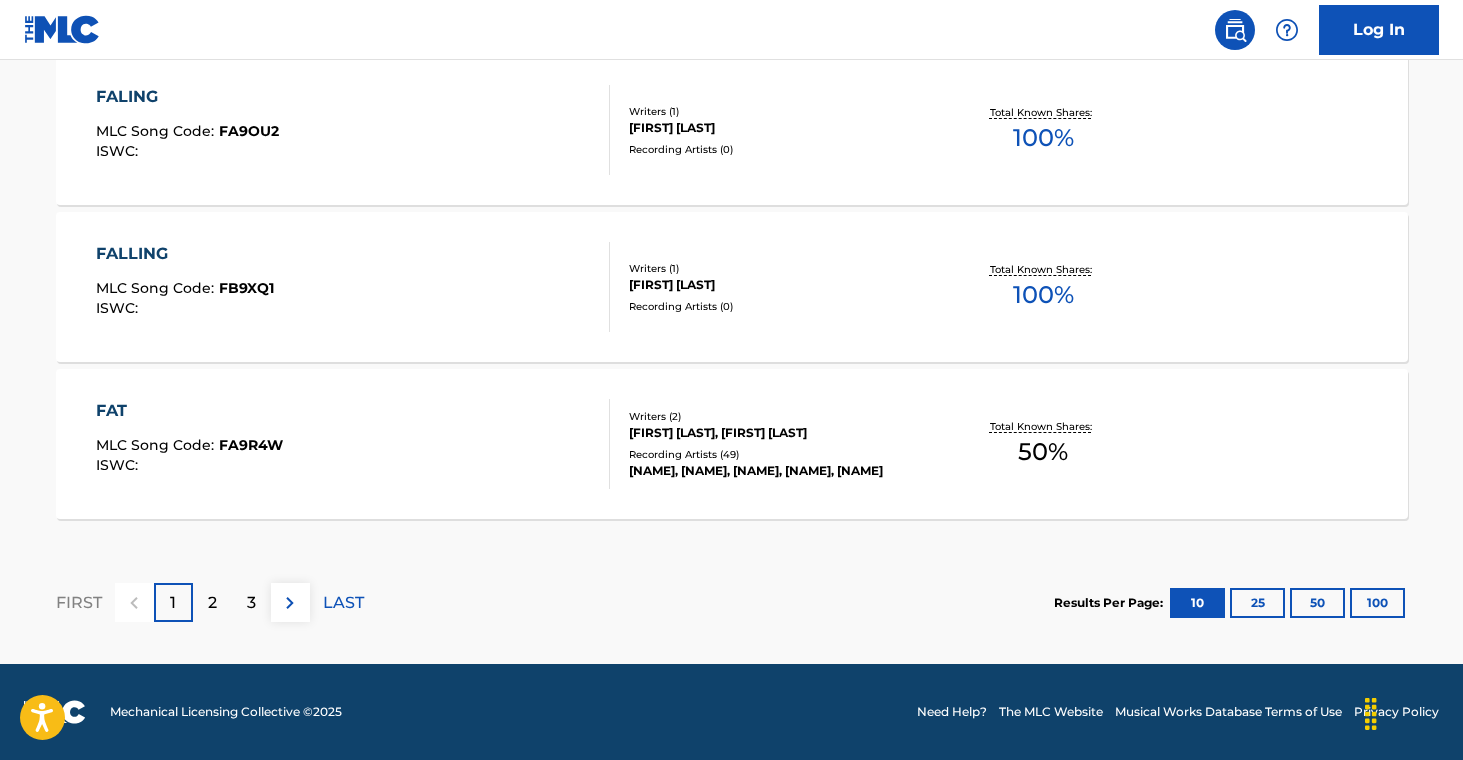 click on "[NAME], [NAME], [NAME], [NAME], [NAME]" at bounding box center [780, 471] 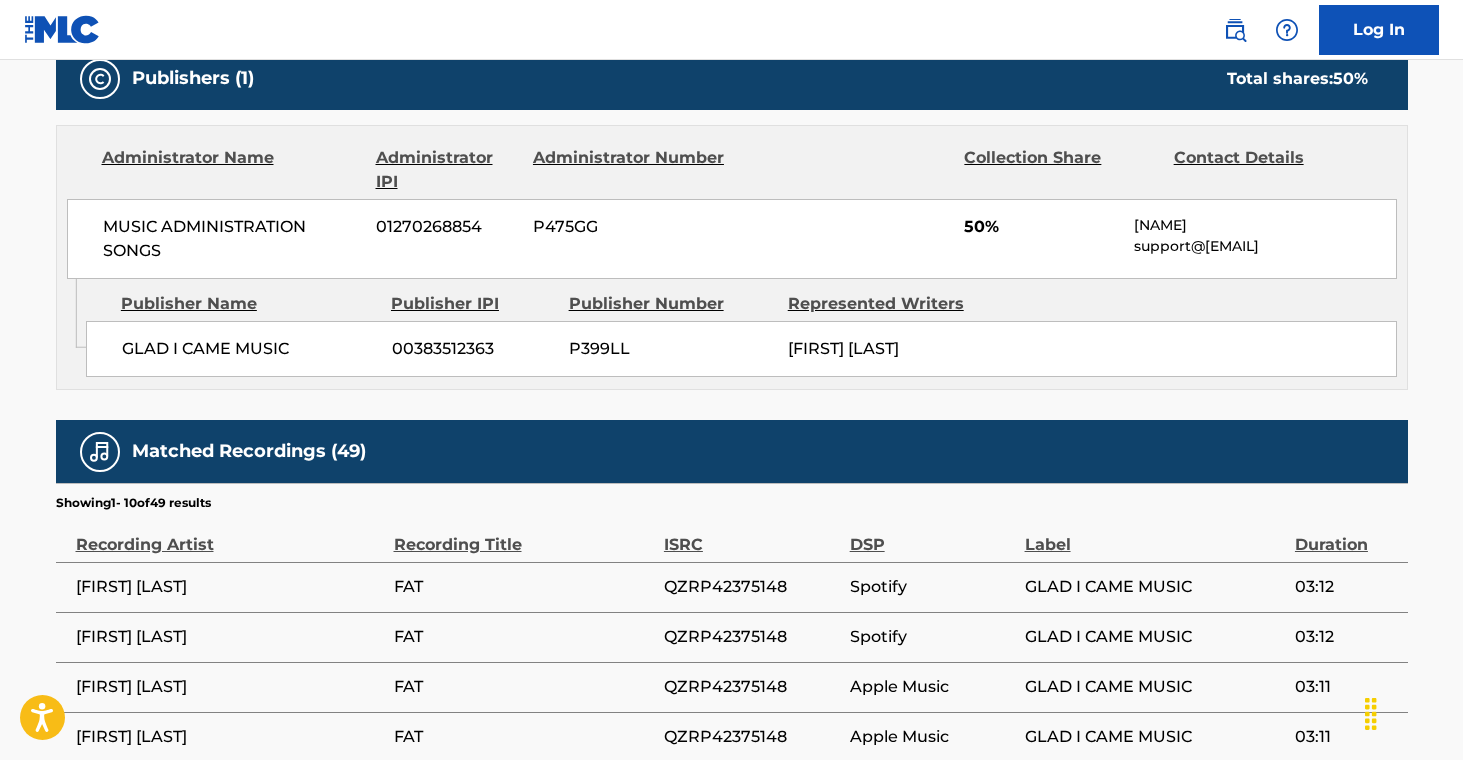 scroll, scrollTop: 0, scrollLeft: 0, axis: both 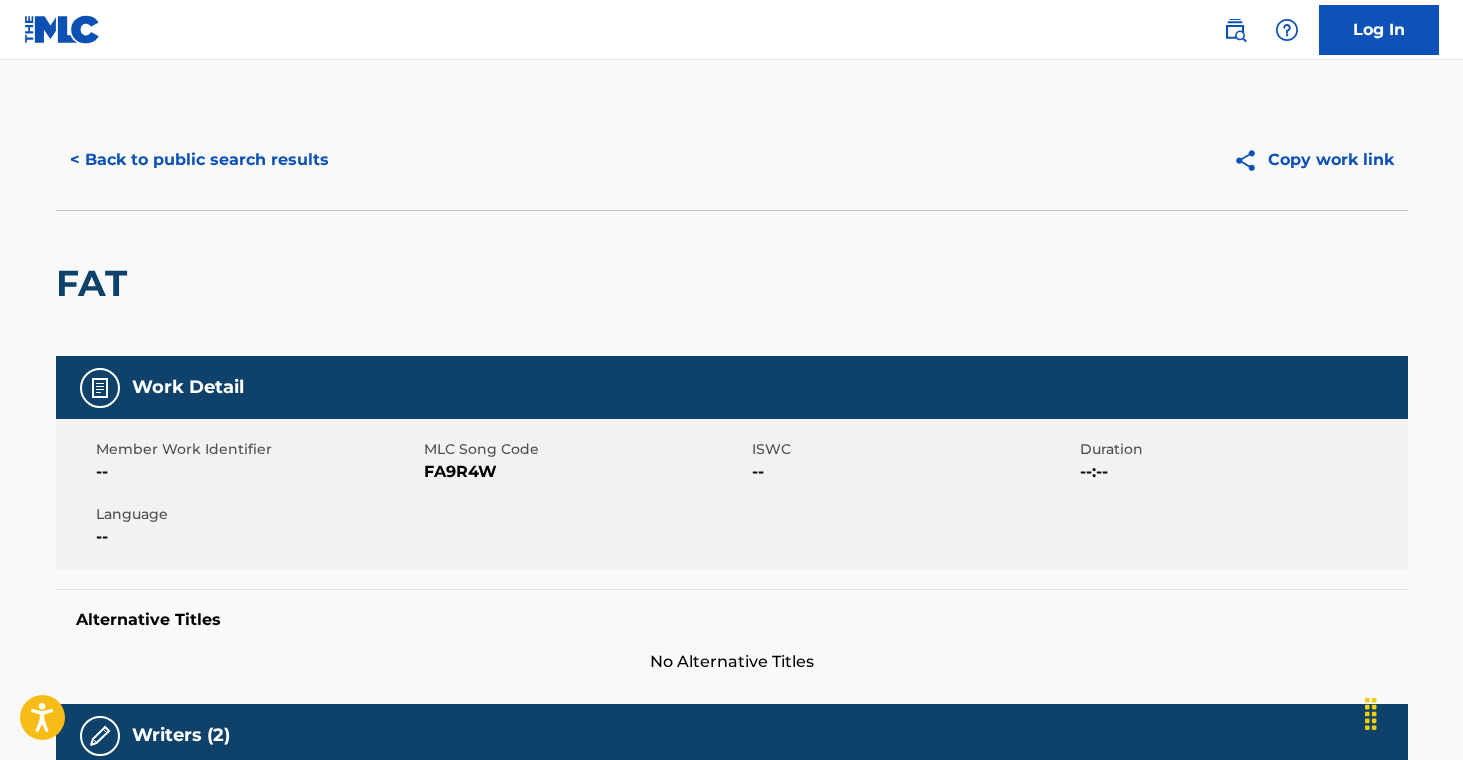 click on "< Back to public search results" at bounding box center (199, 160) 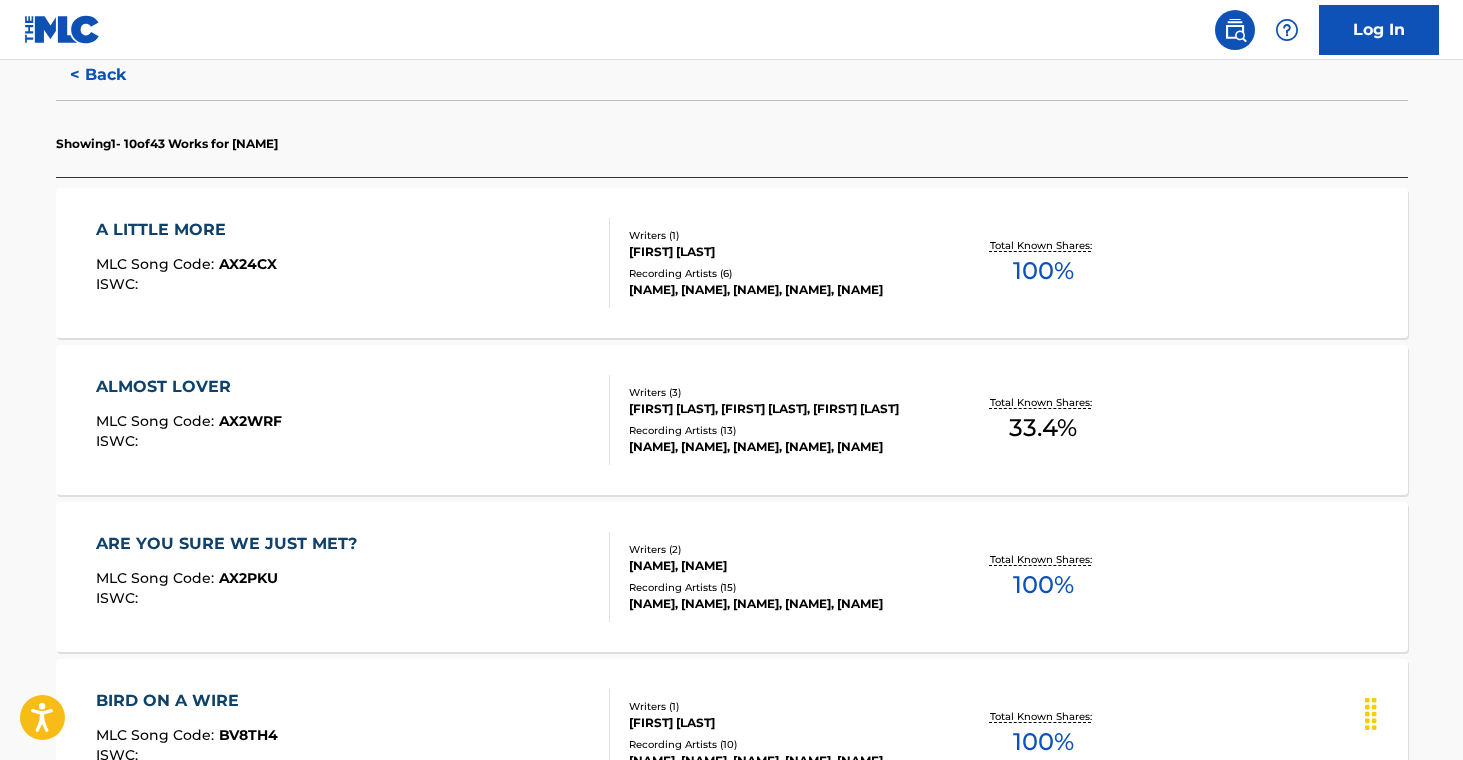 scroll, scrollTop: 0, scrollLeft: 0, axis: both 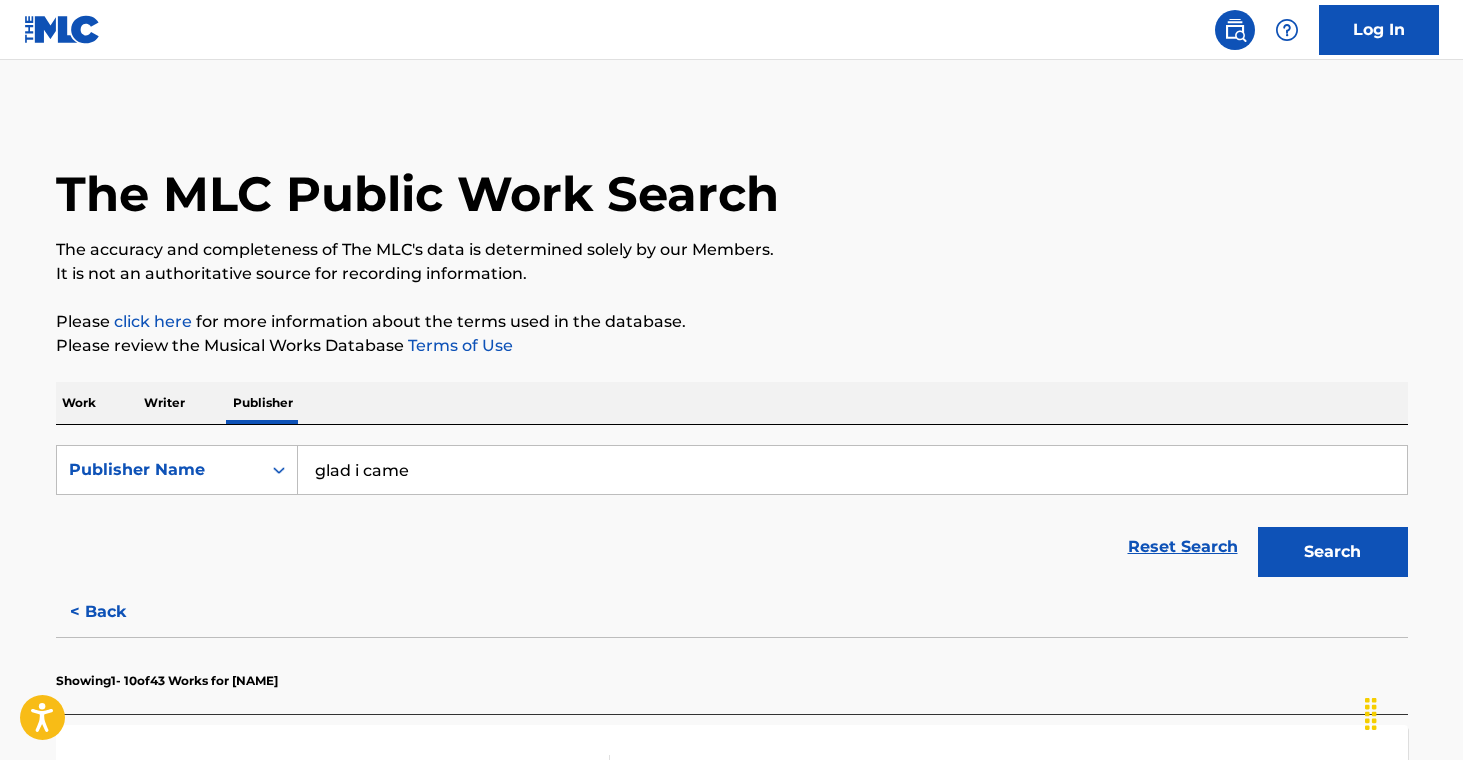 click on "glad i came" at bounding box center (852, 470) 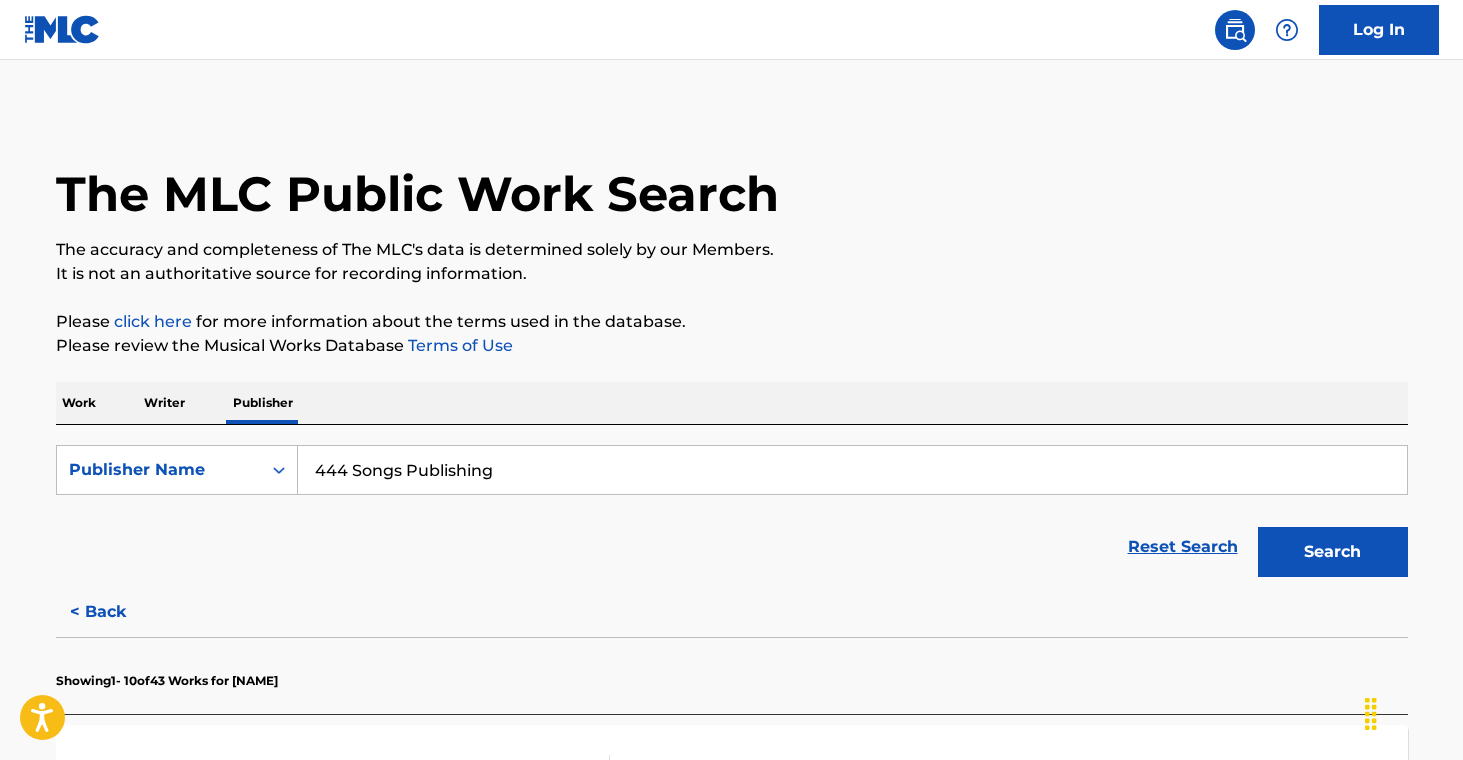 type on "444 Songs Publishing" 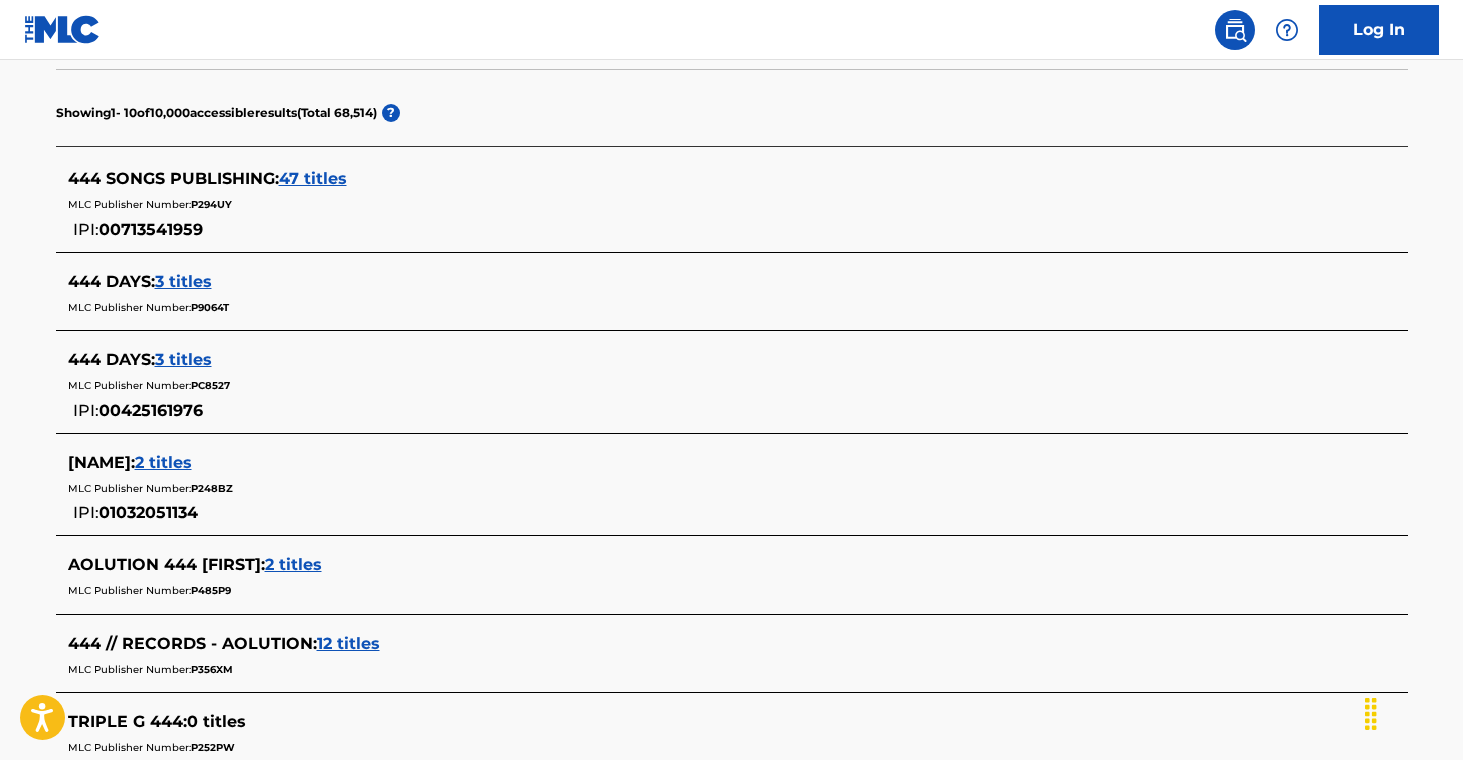 scroll, scrollTop: 16, scrollLeft: 0, axis: vertical 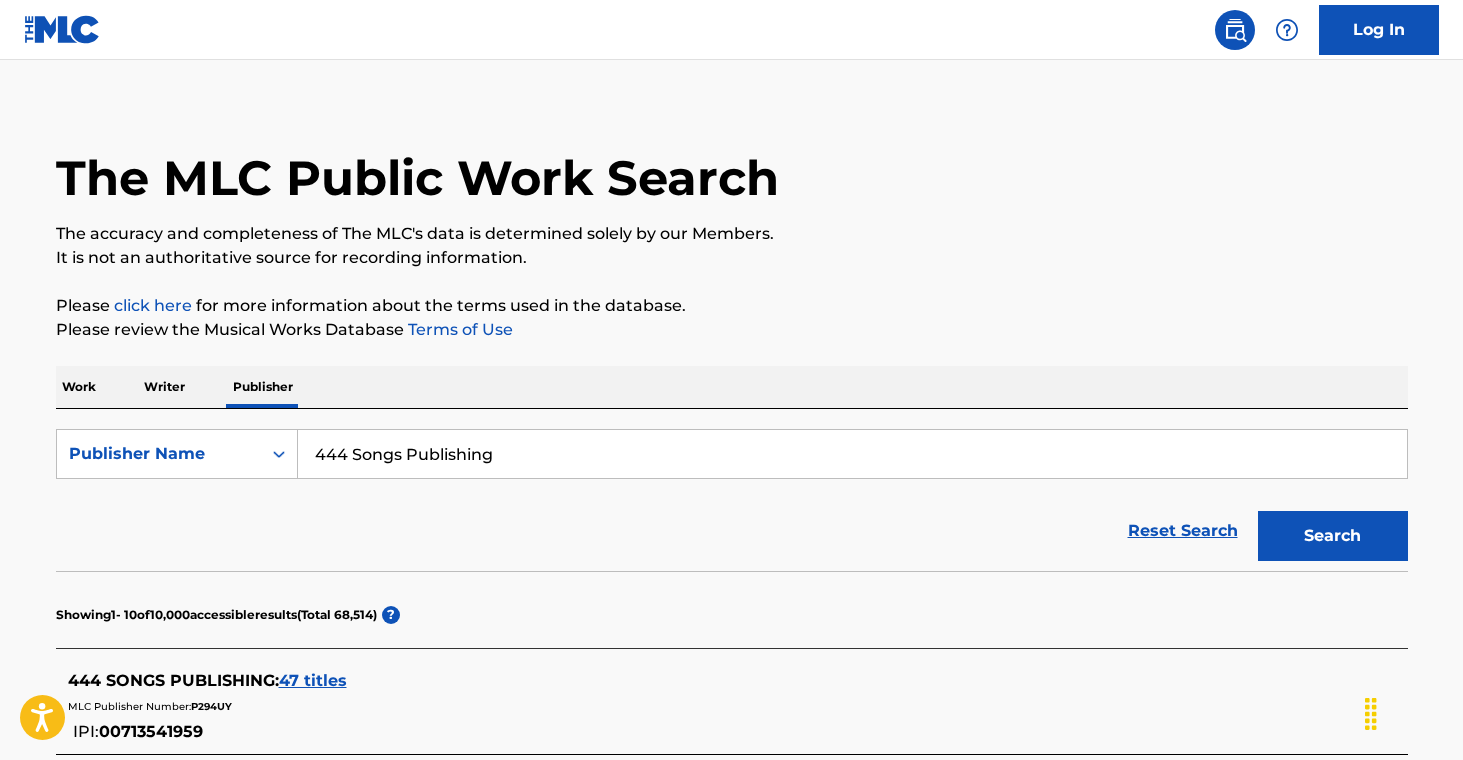 click on "47 titles" at bounding box center (313, 680) 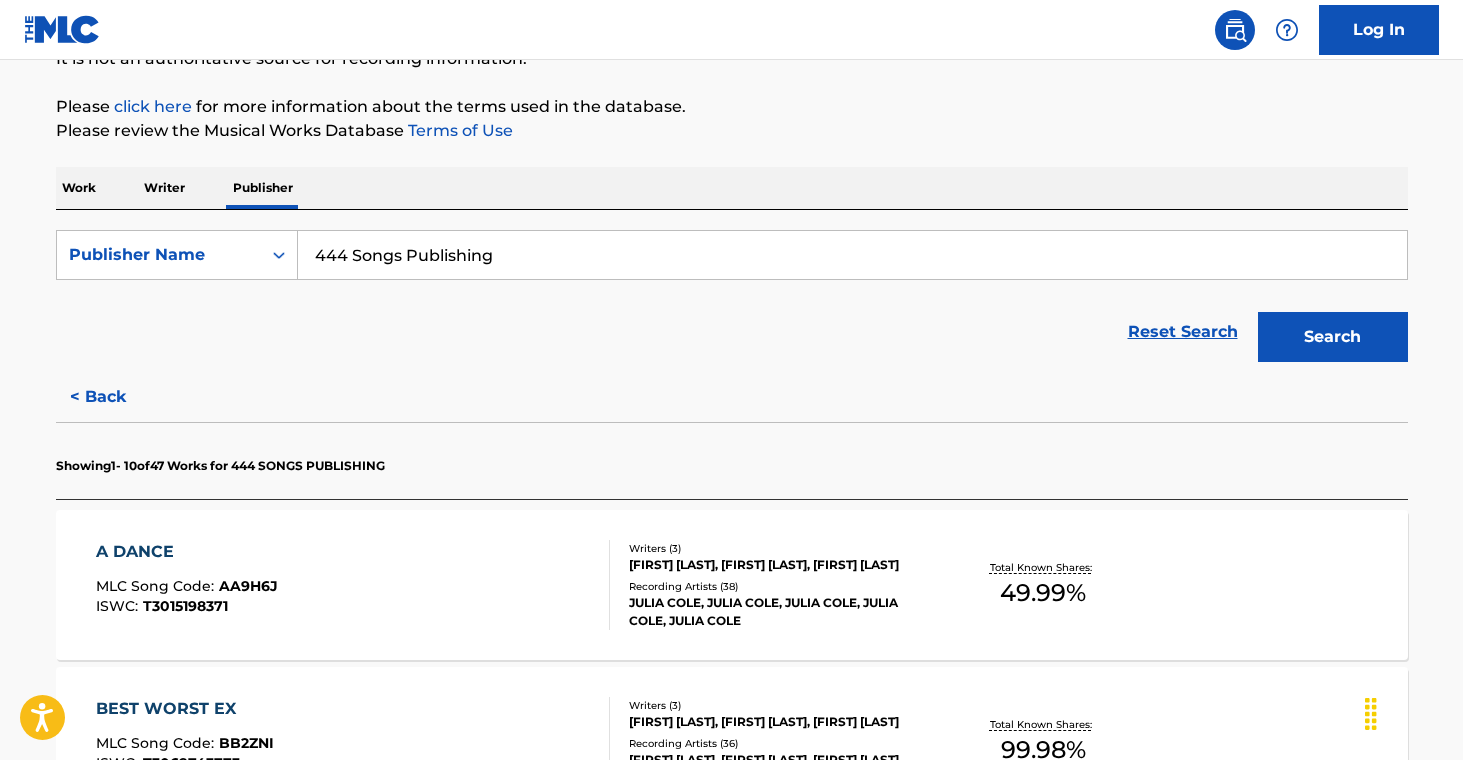 scroll, scrollTop: 216, scrollLeft: 0, axis: vertical 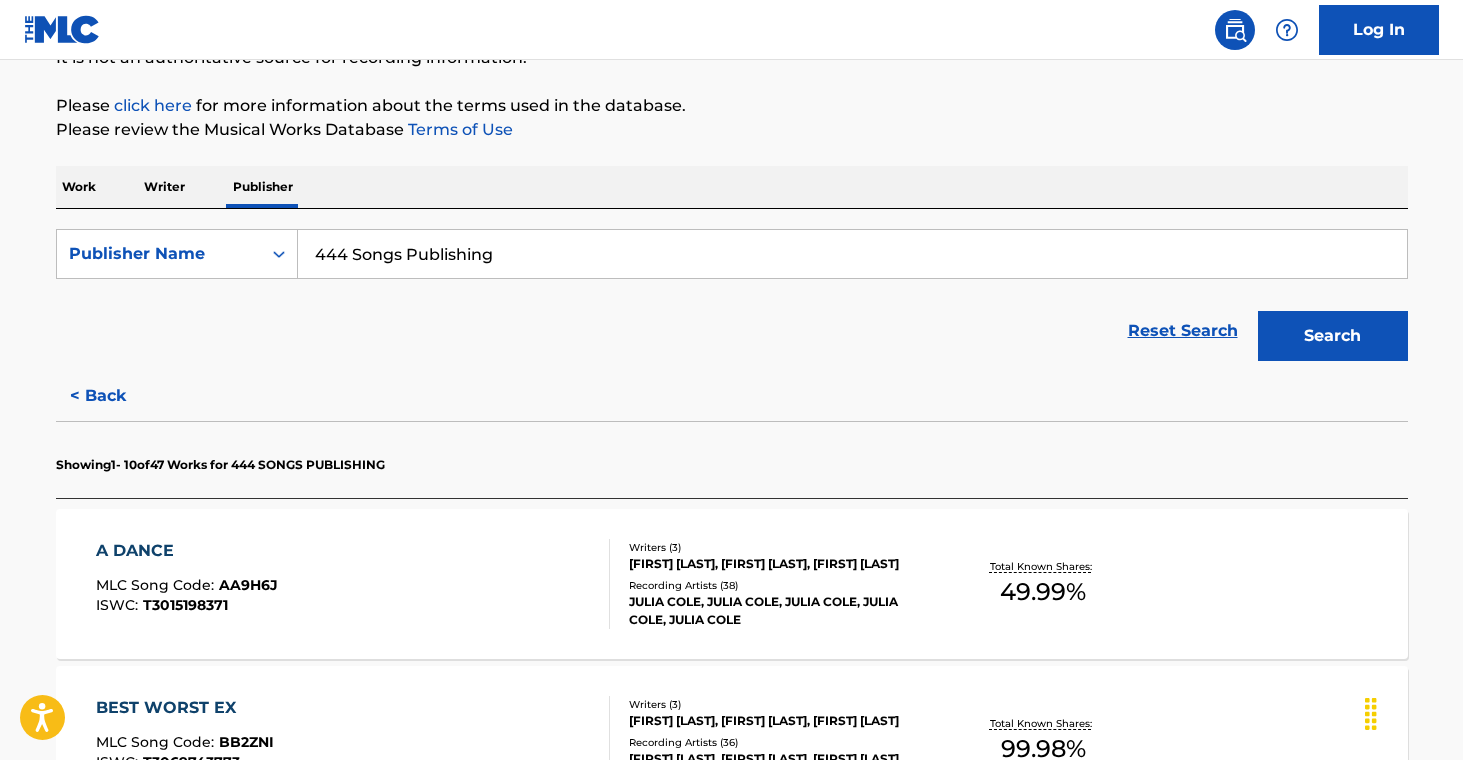 click on "[FIRST] [LAST], [FIRST] [LAST], [FIRST] [LAST]" at bounding box center (780, 564) 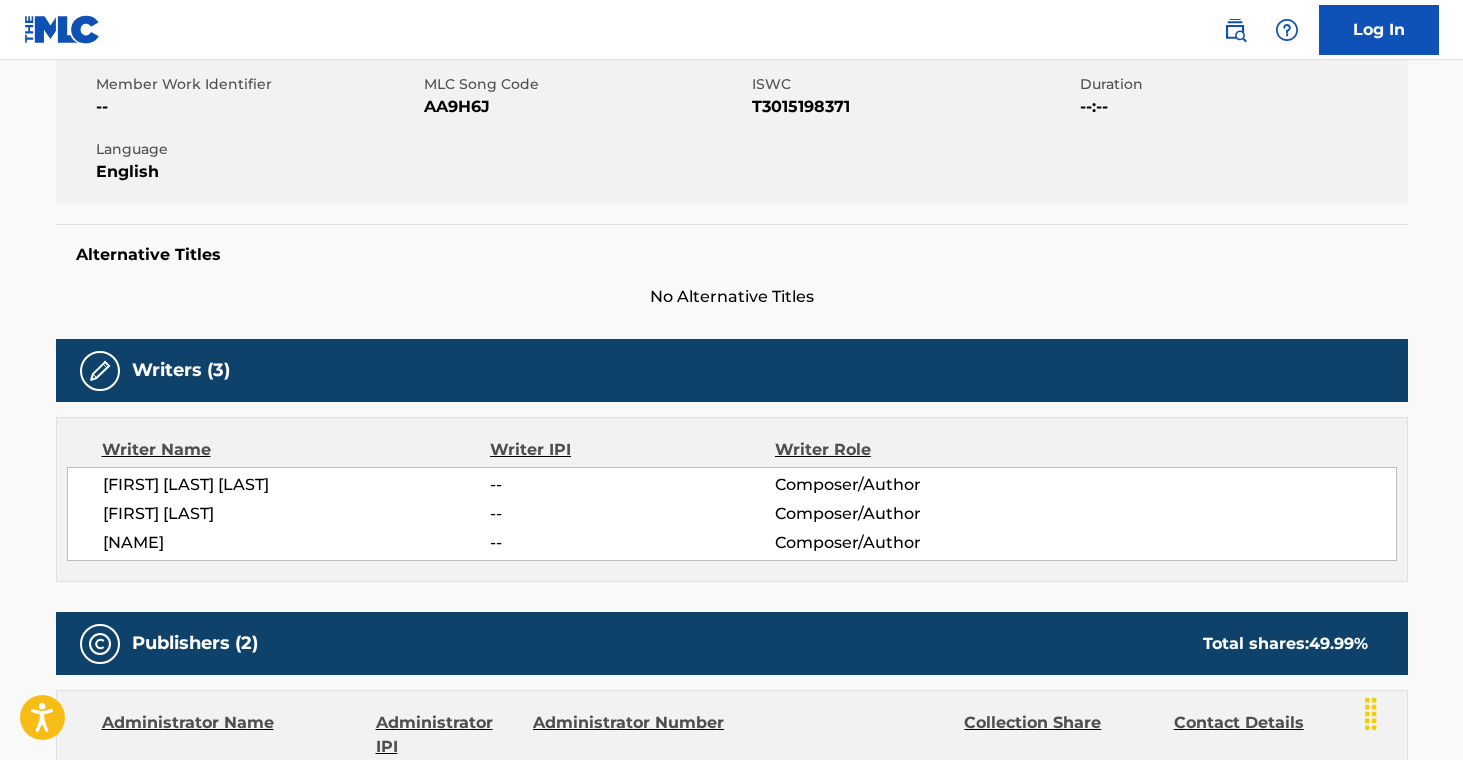 scroll, scrollTop: 0, scrollLeft: 0, axis: both 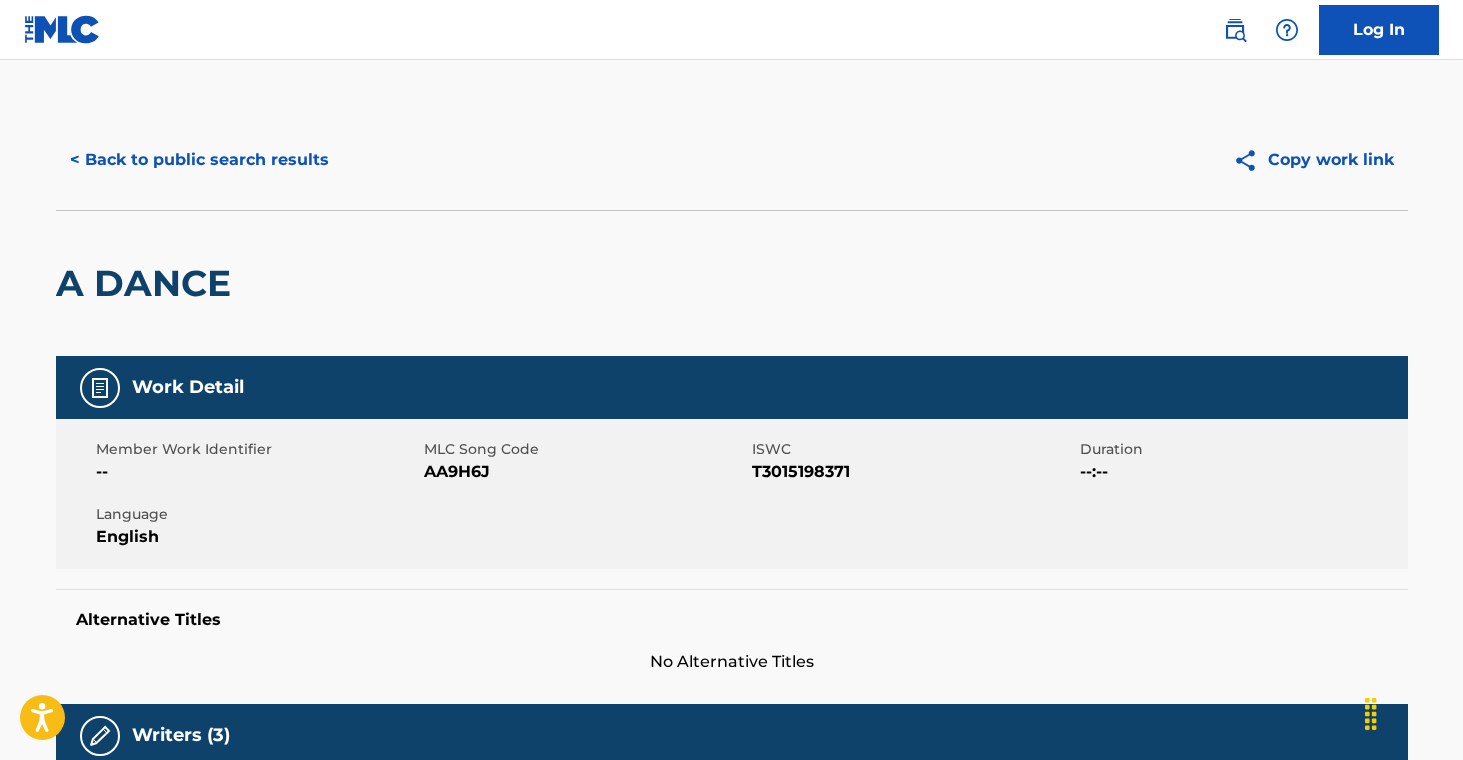 click on "< Back to public search results" at bounding box center (199, 160) 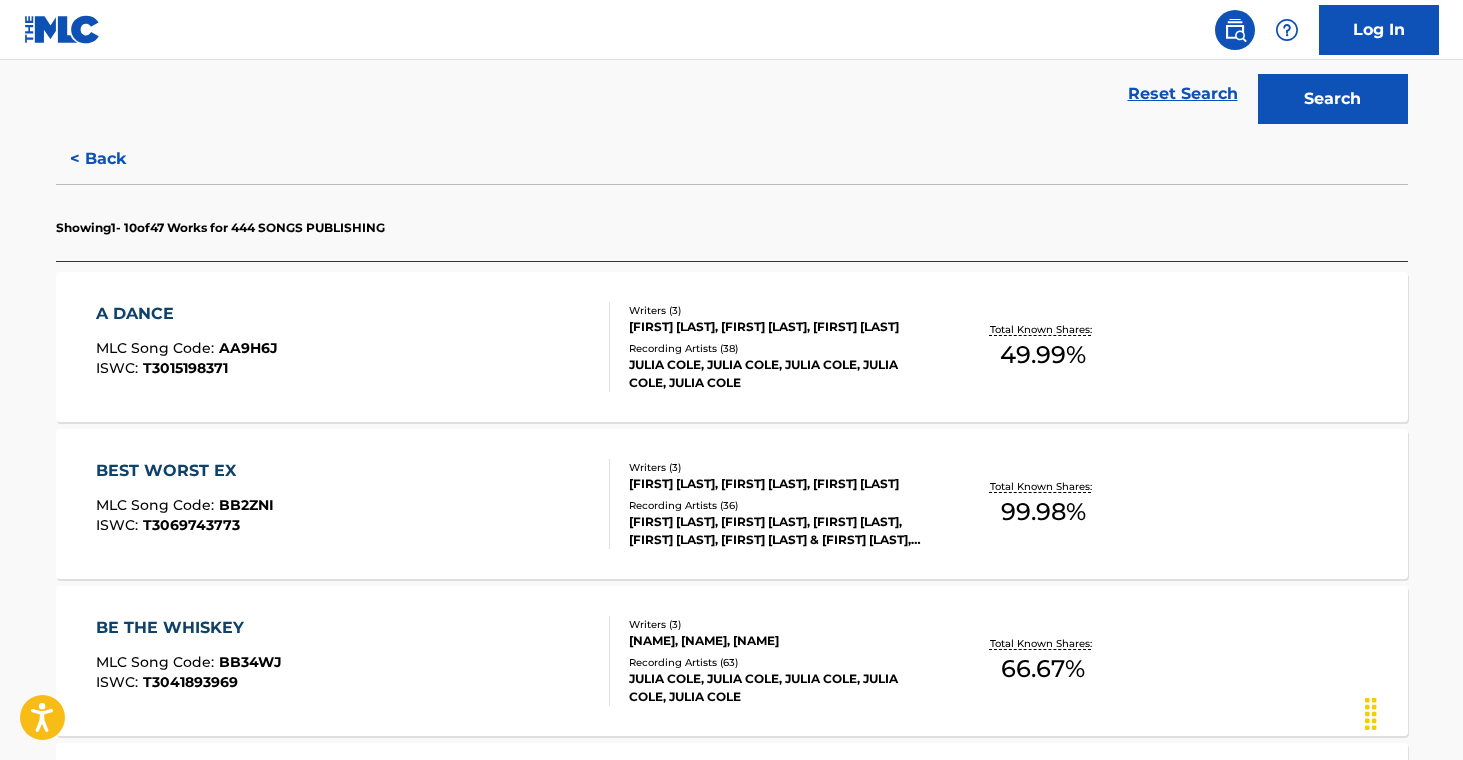 scroll, scrollTop: 540, scrollLeft: 0, axis: vertical 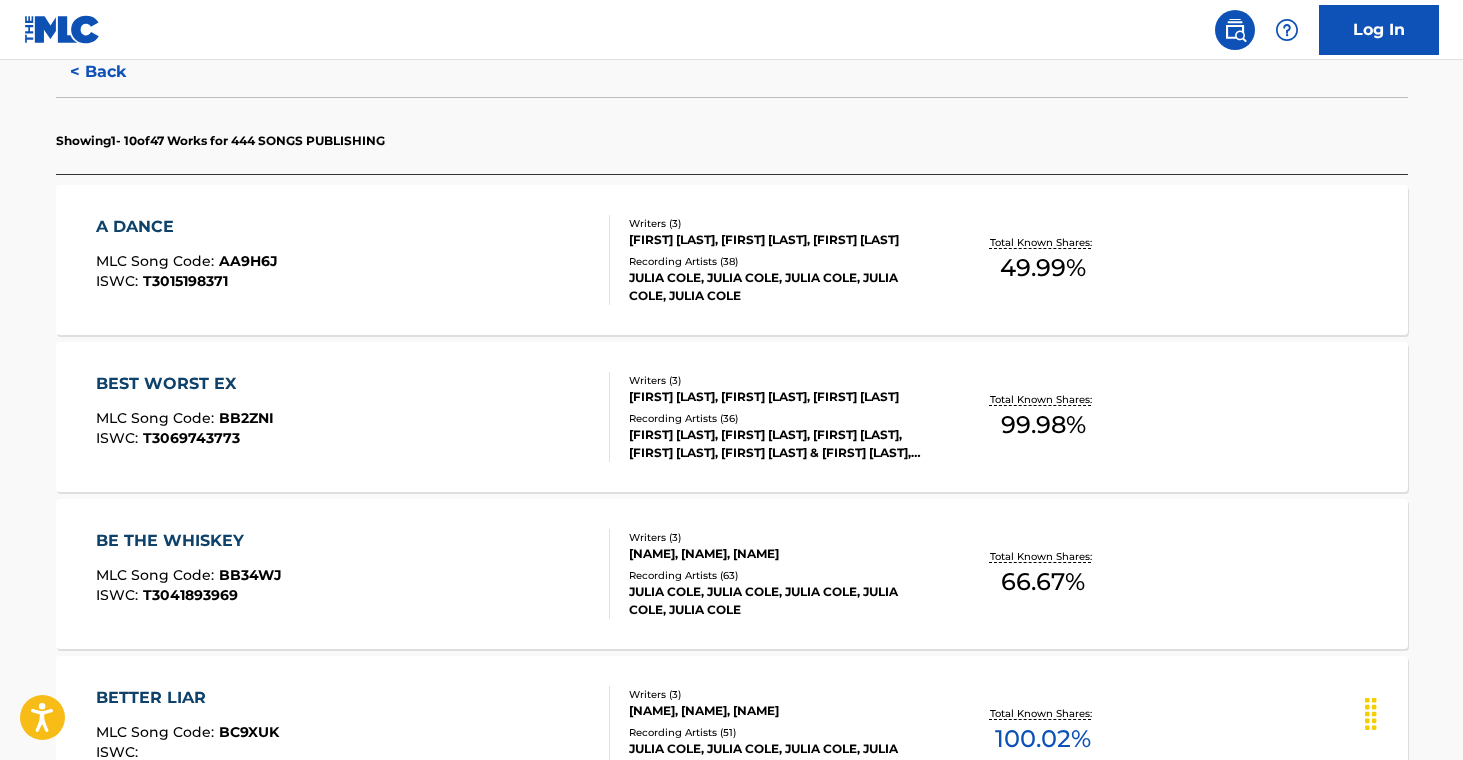 click on "[NAME], [NAME], [NAME]" at bounding box center [780, 554] 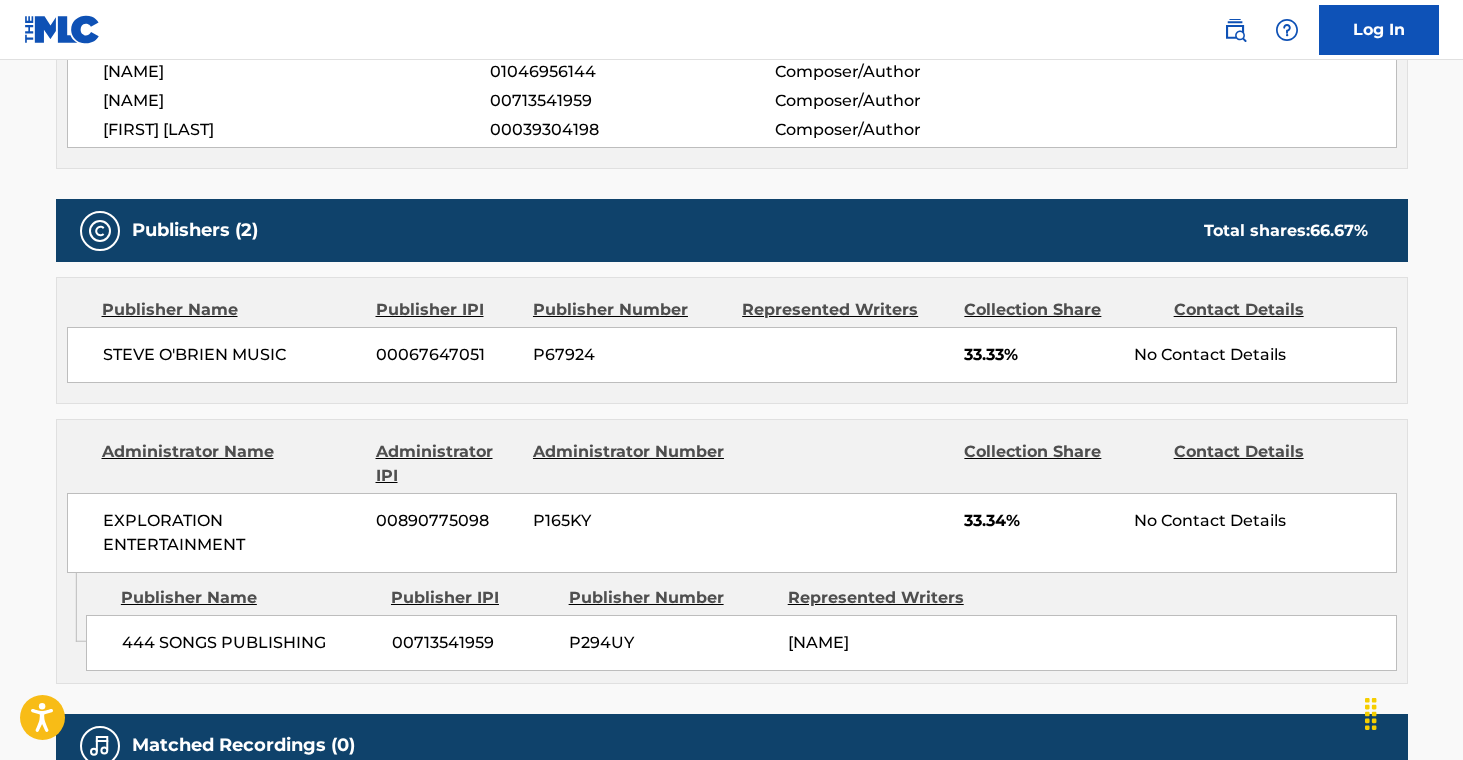 scroll, scrollTop: 925, scrollLeft: 0, axis: vertical 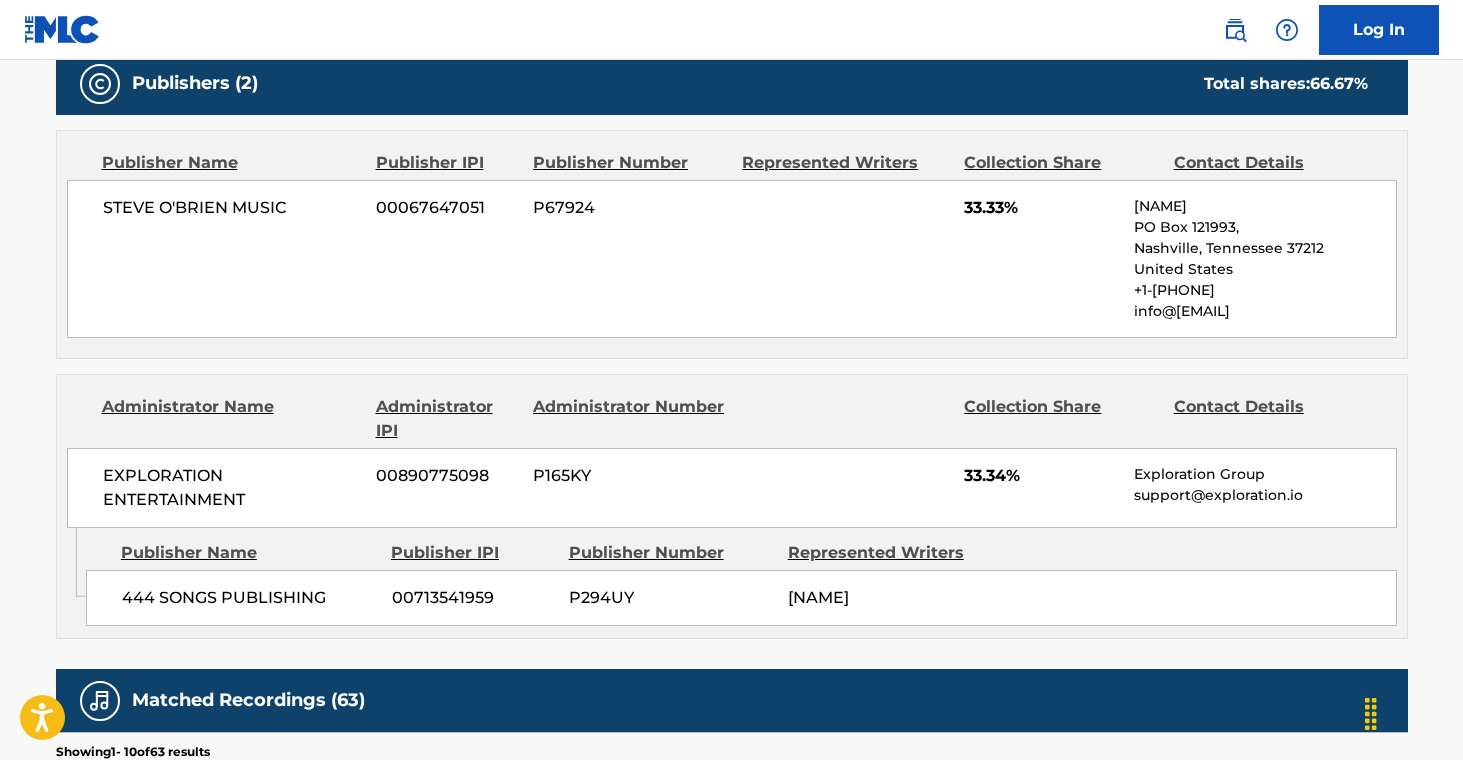 click on "00890775098" at bounding box center (447, 476) 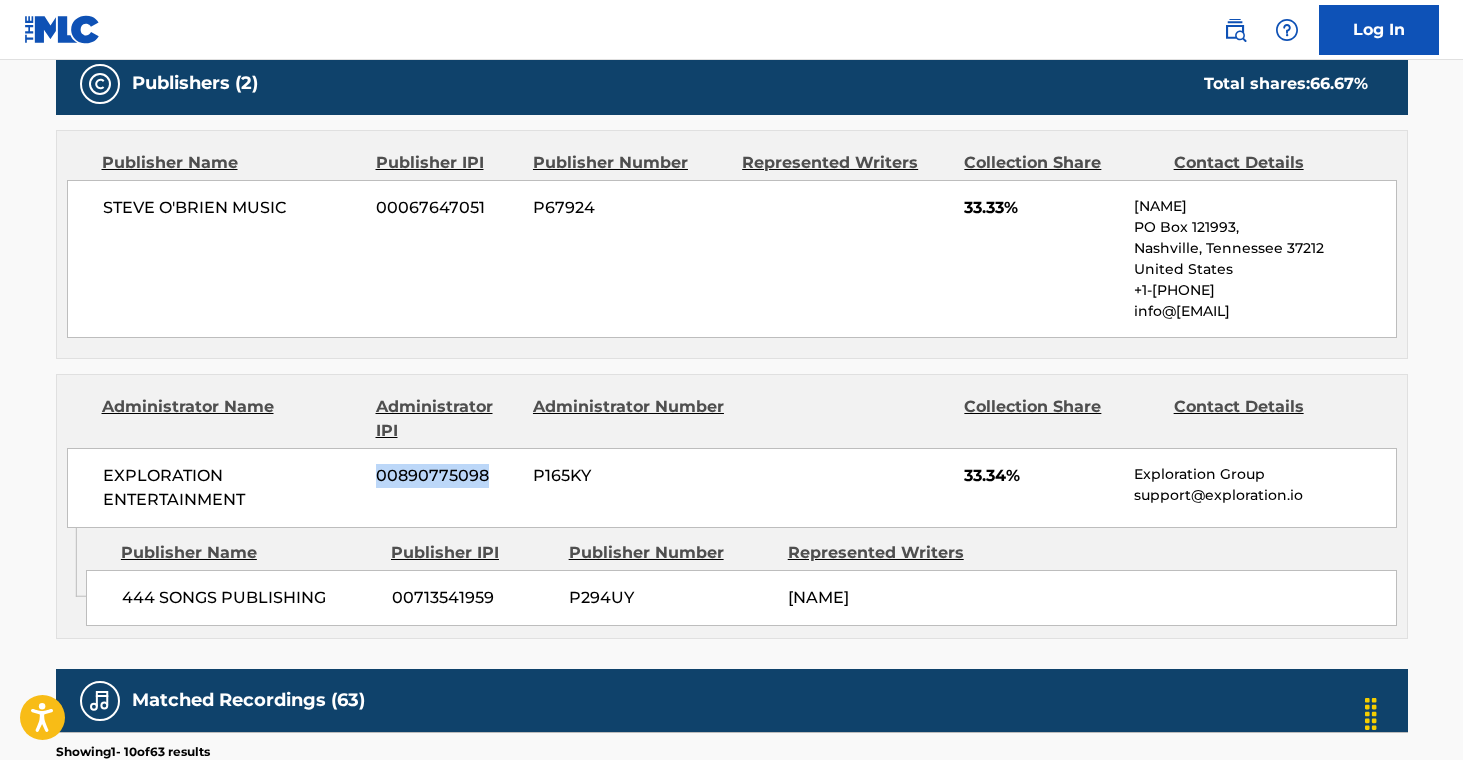 click on "00890775098" at bounding box center (447, 476) 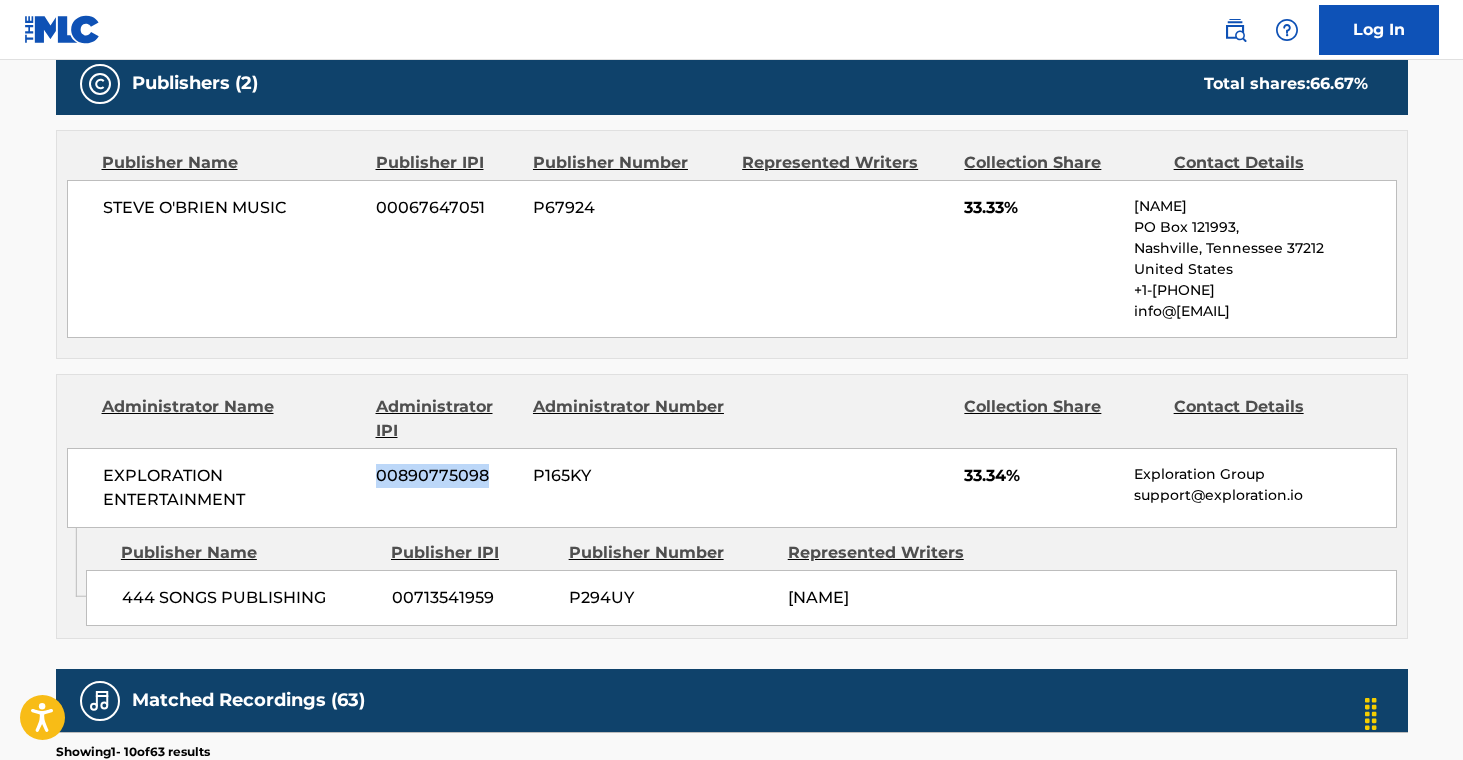 click on "00890775098" at bounding box center [447, 476] 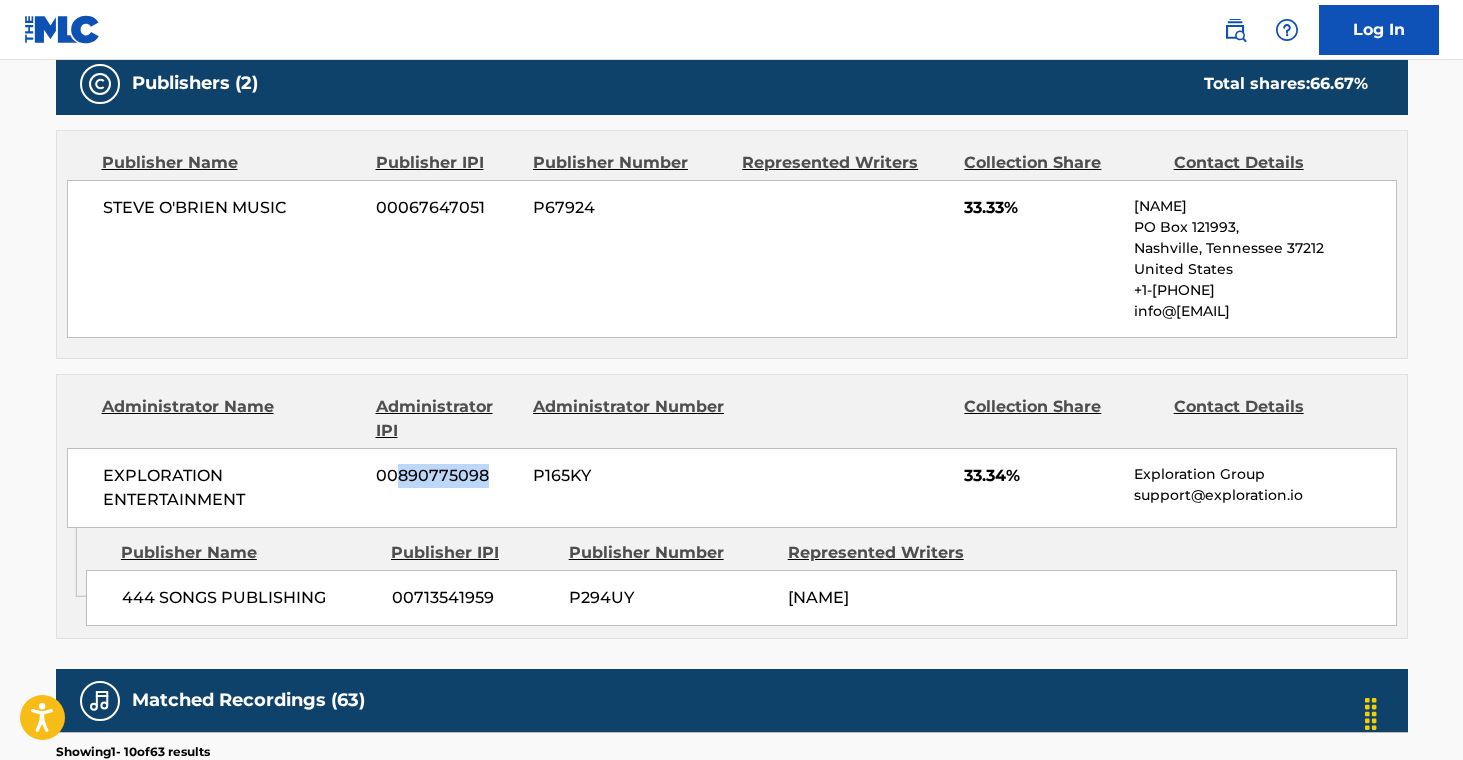 drag, startPoint x: 399, startPoint y: 473, endPoint x: 499, endPoint y: 473, distance: 100 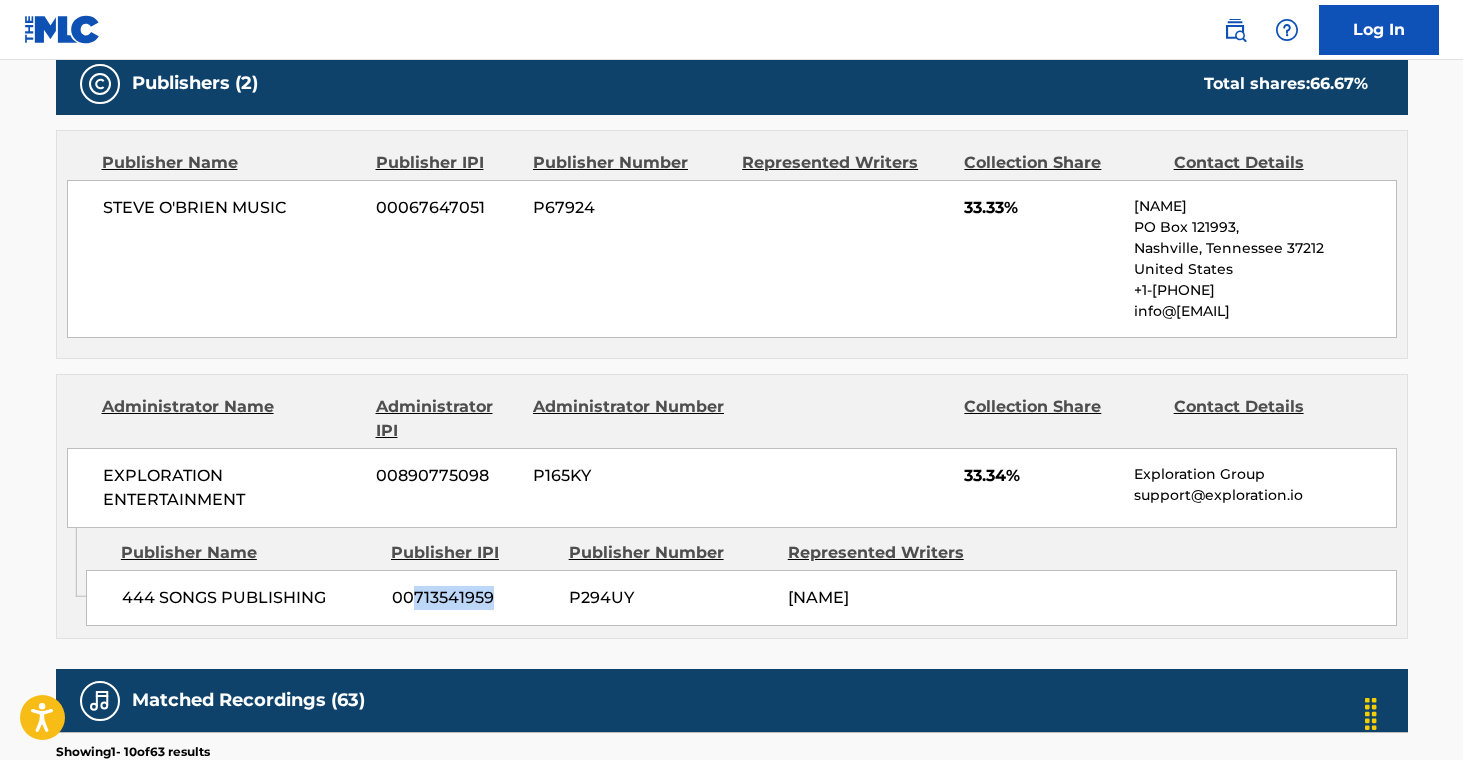 drag, startPoint x: 409, startPoint y: 599, endPoint x: 498, endPoint y: 592, distance: 89.27486 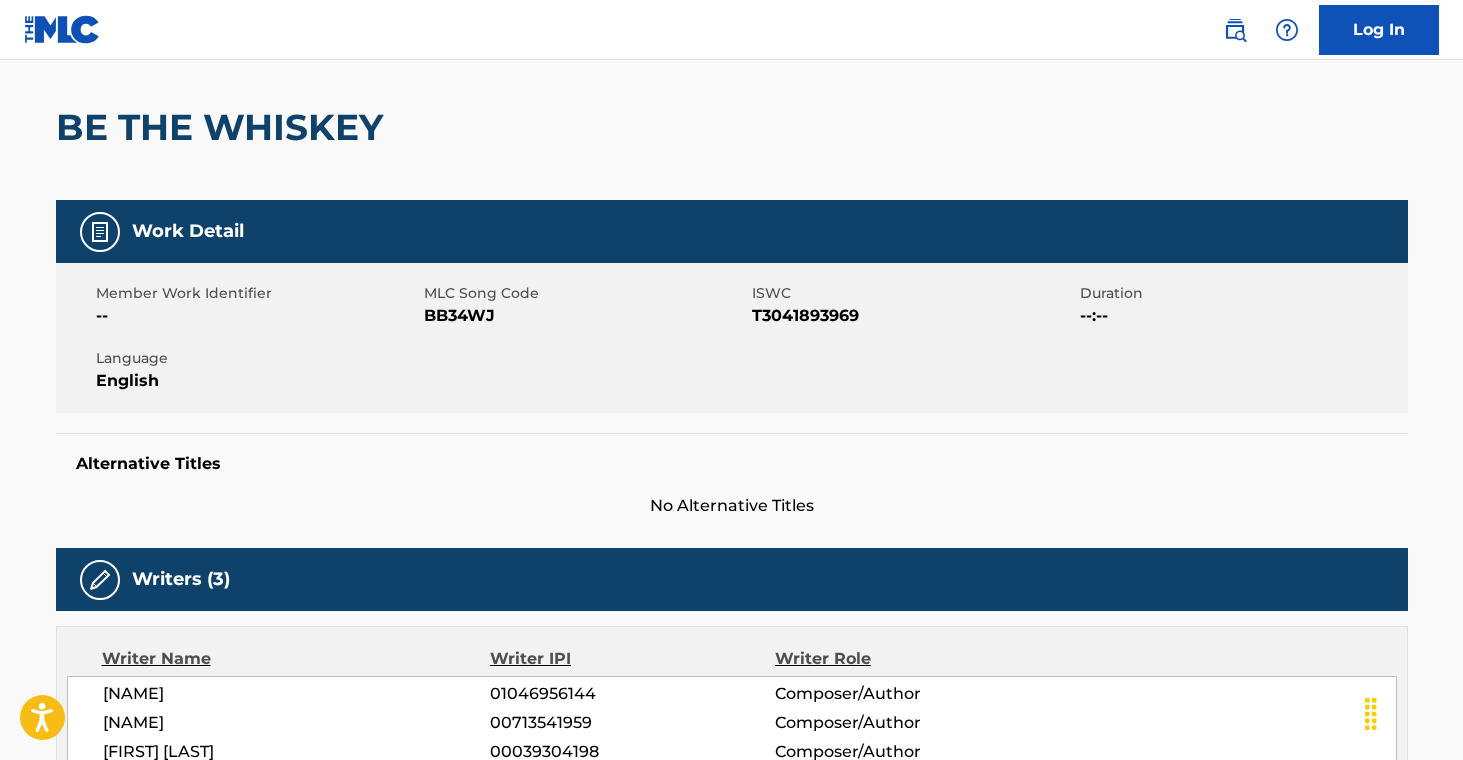 scroll, scrollTop: 0, scrollLeft: 0, axis: both 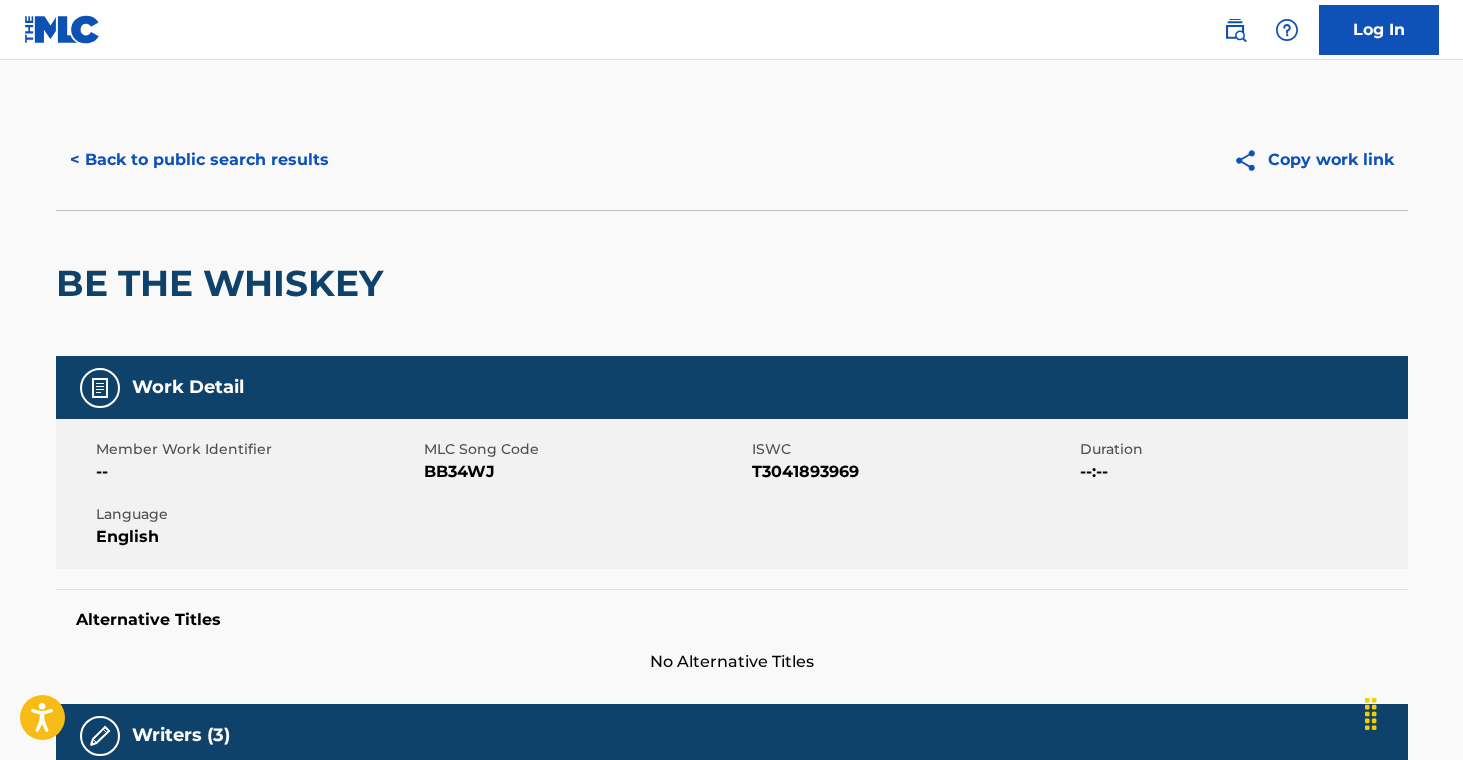 click on "< Back to public search results" at bounding box center [199, 160] 